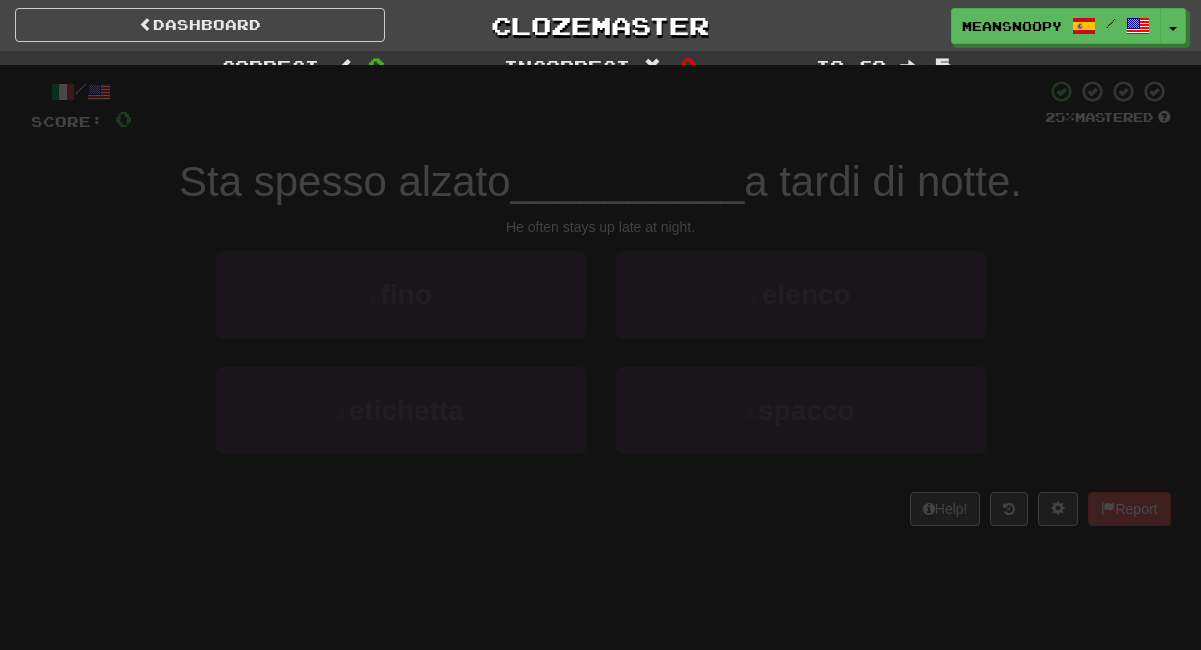 scroll, scrollTop: 0, scrollLeft: 0, axis: both 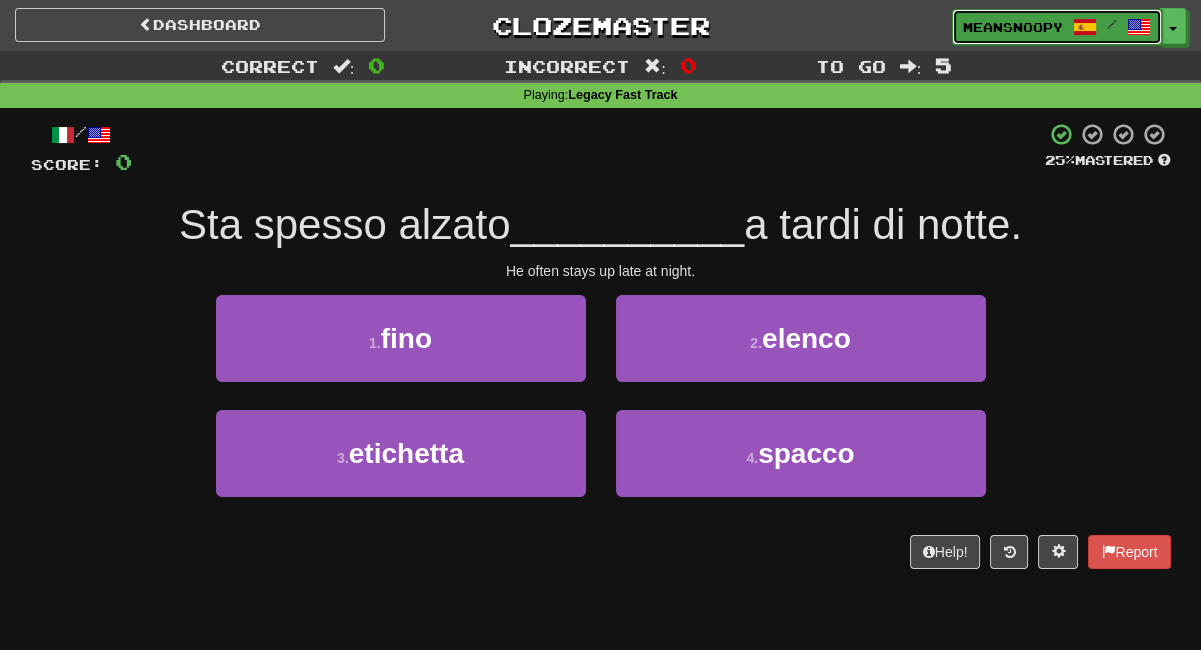 click on "meansnoopy
/" at bounding box center [1057, 27] 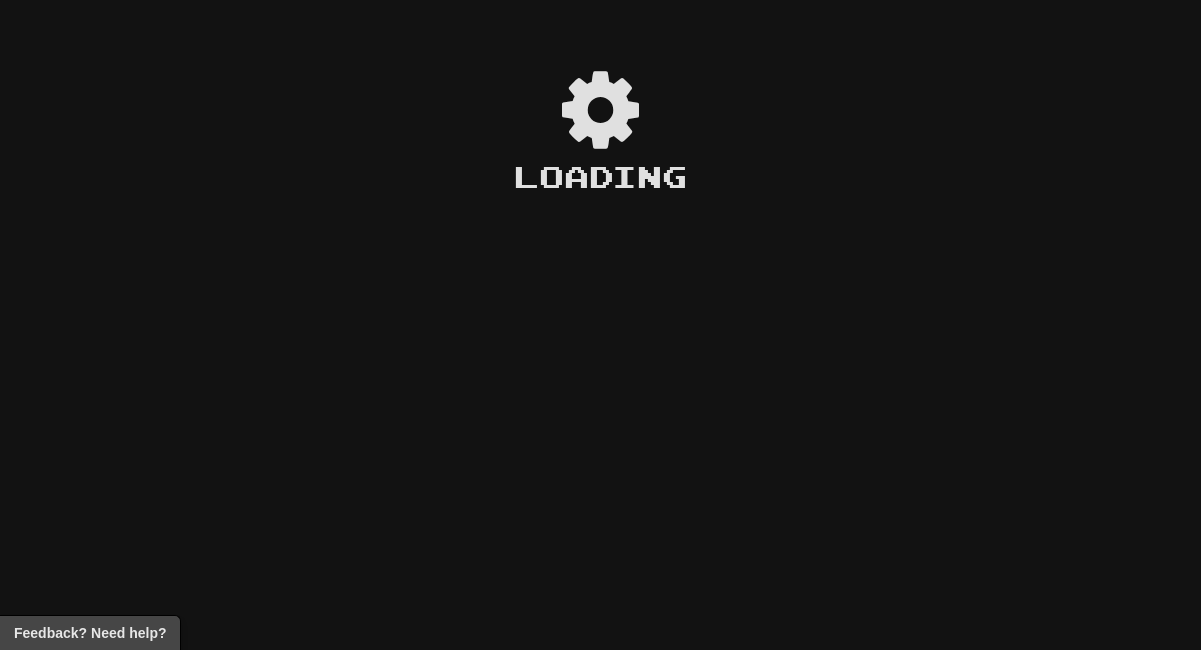 scroll, scrollTop: 0, scrollLeft: 0, axis: both 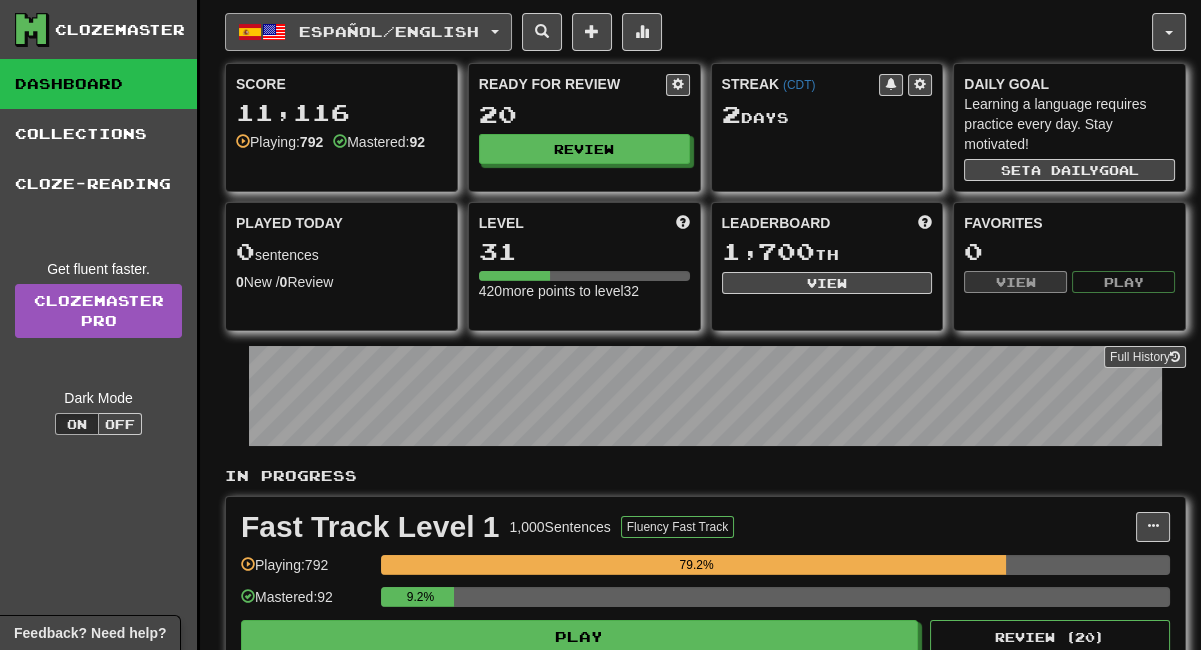 click at bounding box center (495, 32) 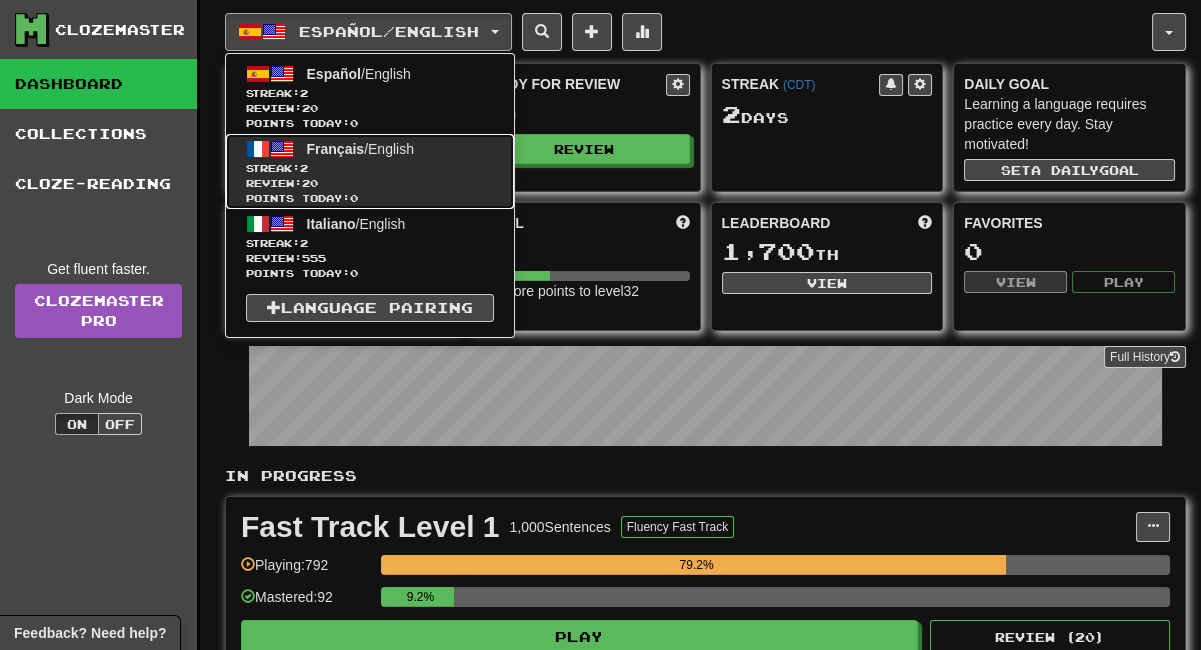 click on "Français  /  English Streak:  2   Review:  20 Points today:  0" at bounding box center (370, 171) 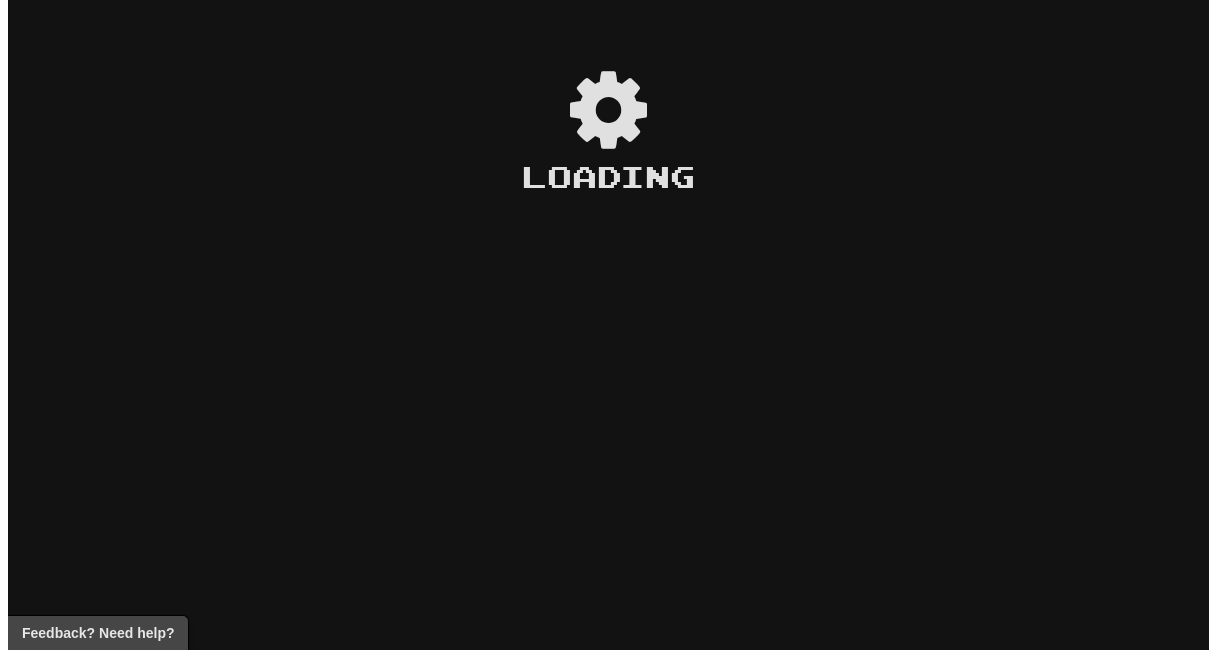 scroll, scrollTop: 0, scrollLeft: 0, axis: both 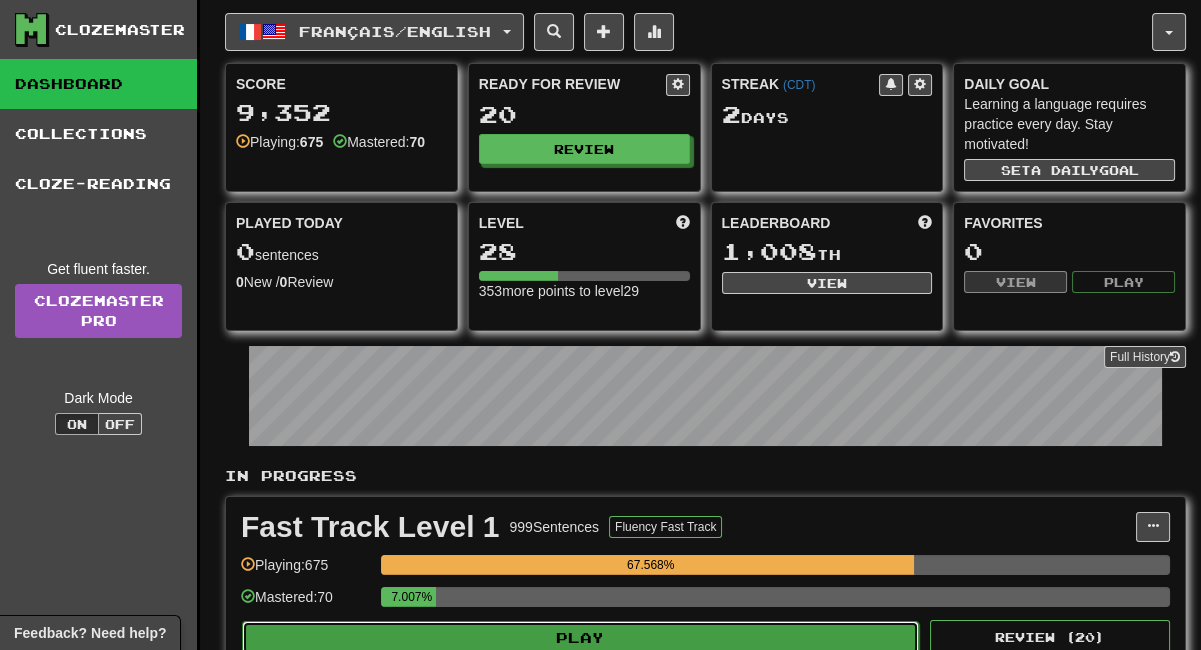 click on "Play" at bounding box center (580, 638) 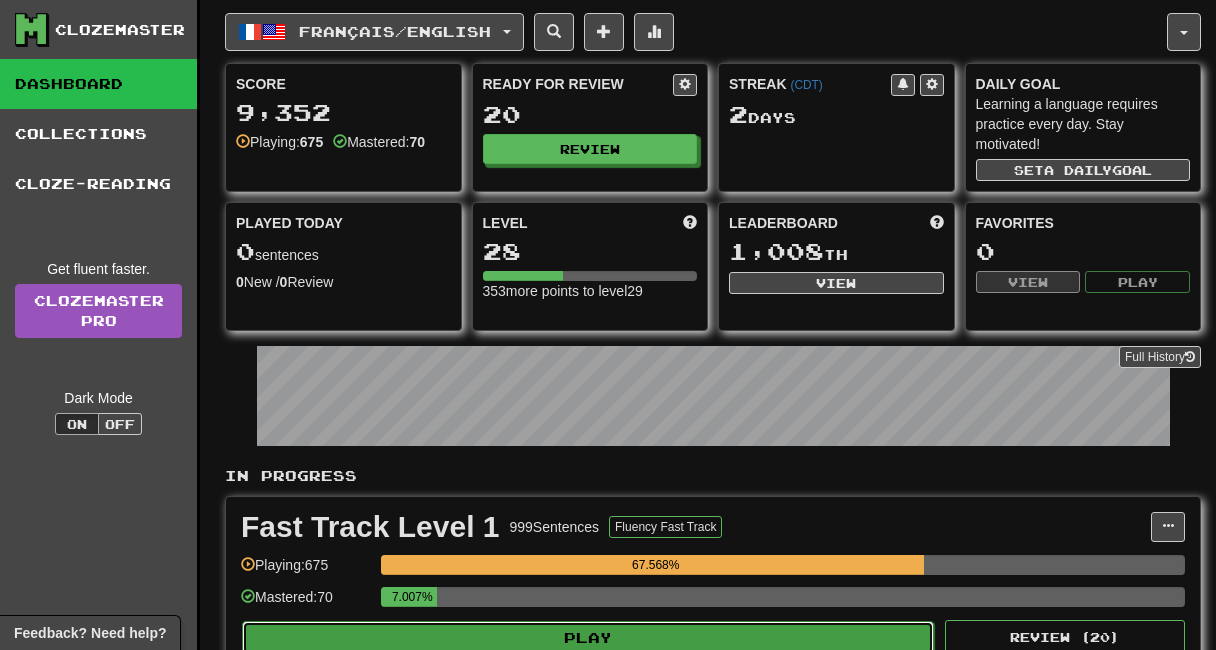 select on "**" 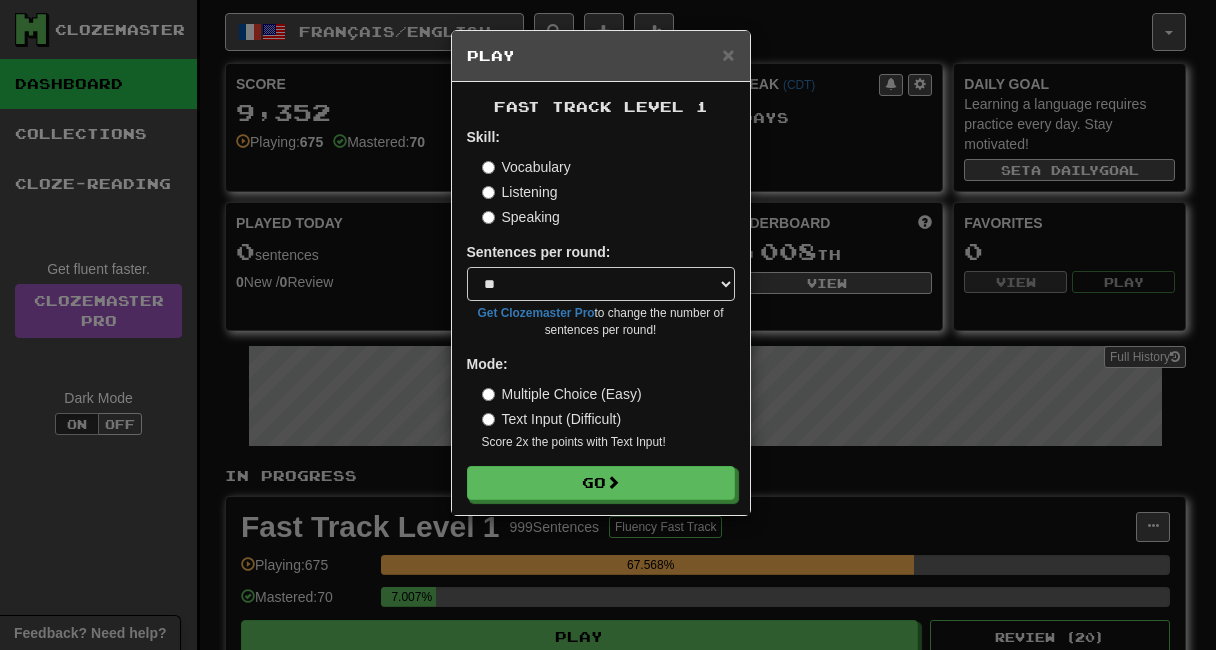 click on "Listening" at bounding box center (520, 192) 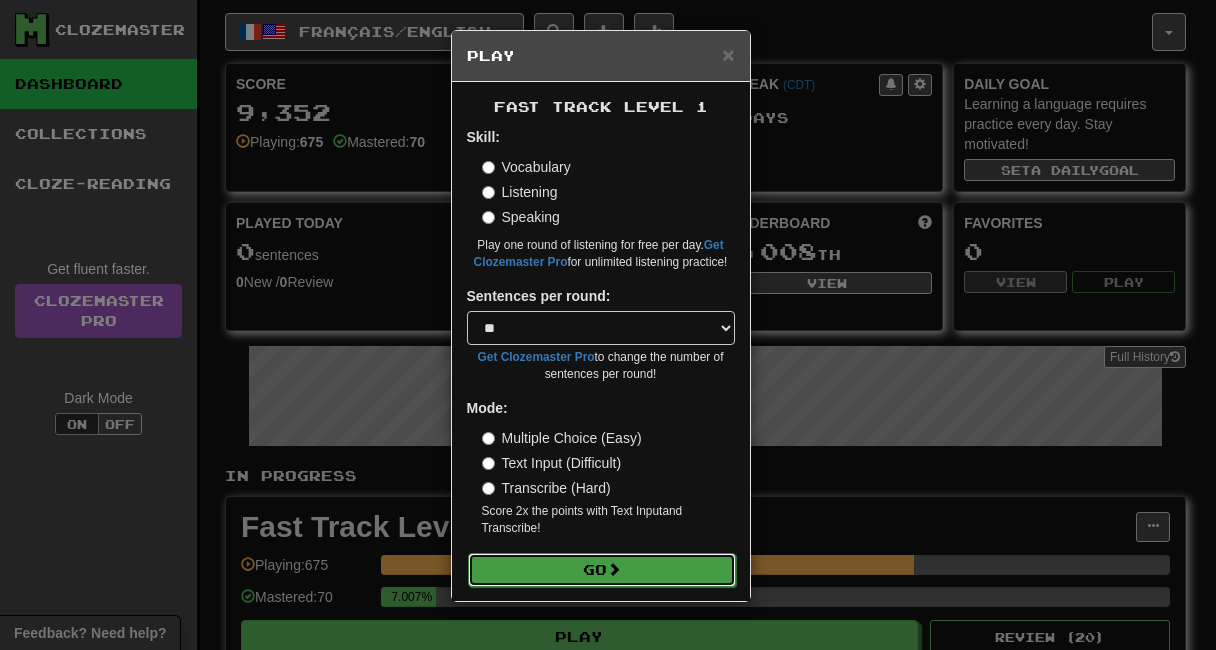 click on "Go" at bounding box center (602, 570) 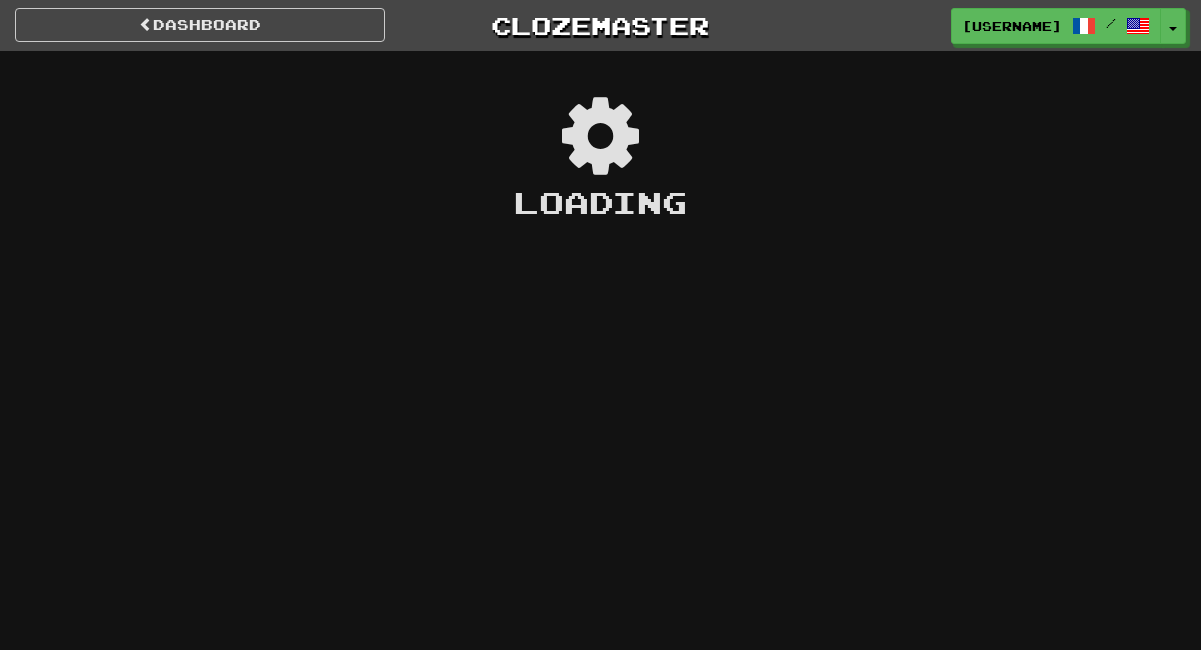 scroll, scrollTop: 0, scrollLeft: 0, axis: both 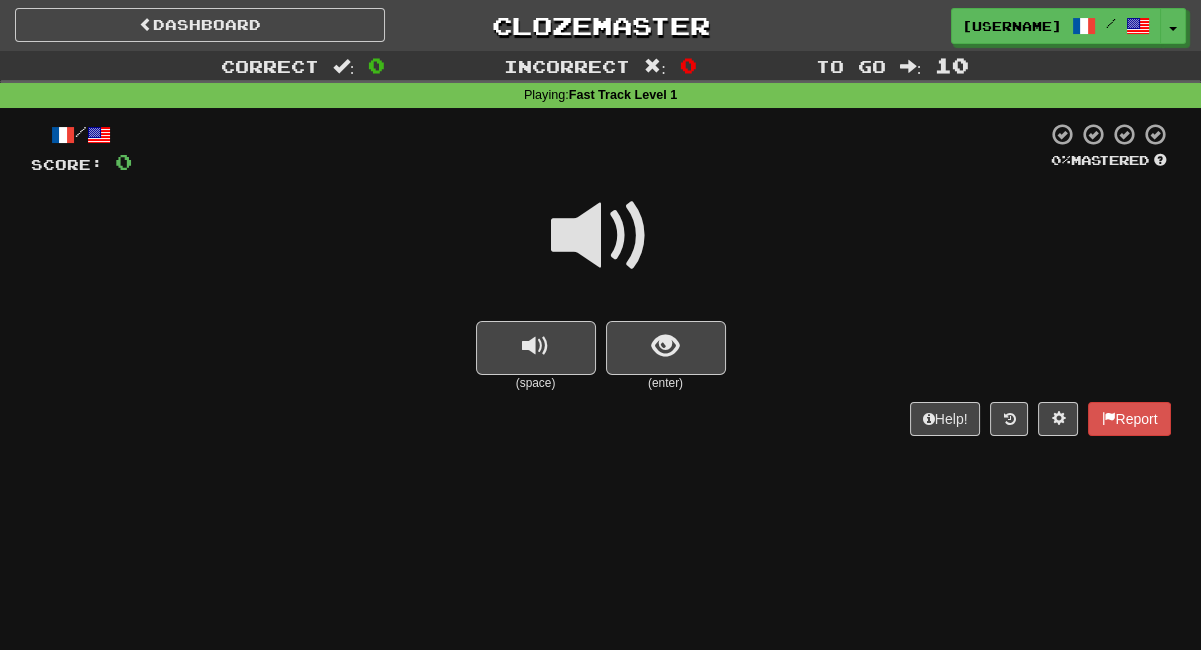 click at bounding box center (601, 236) 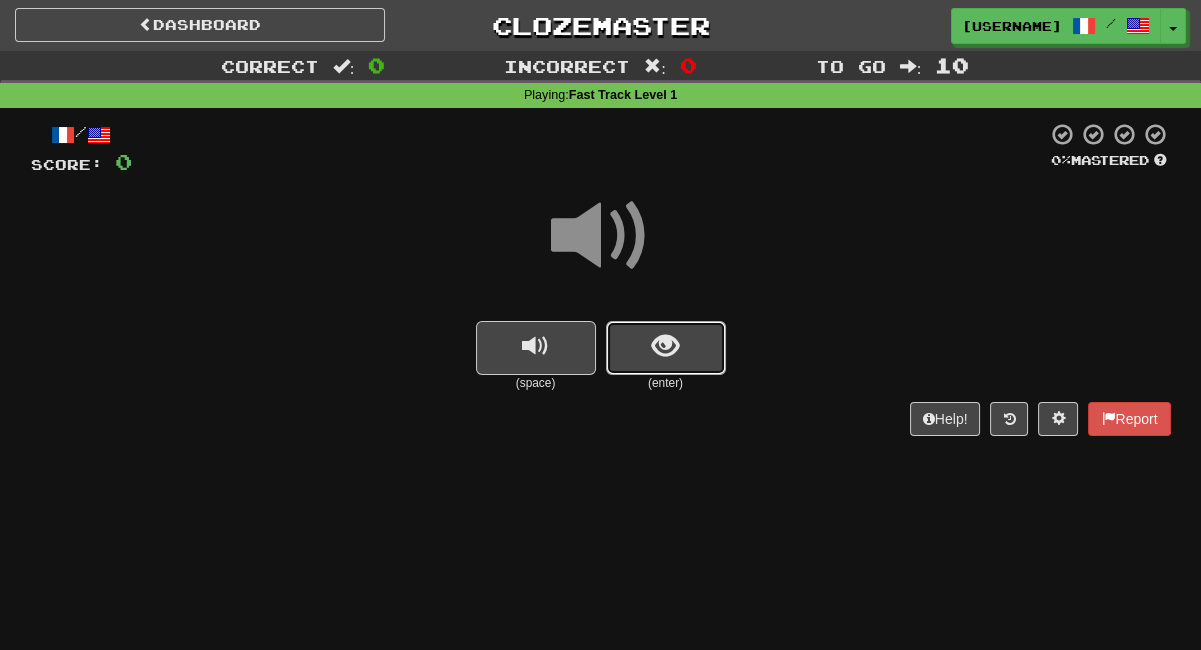 click at bounding box center (666, 348) 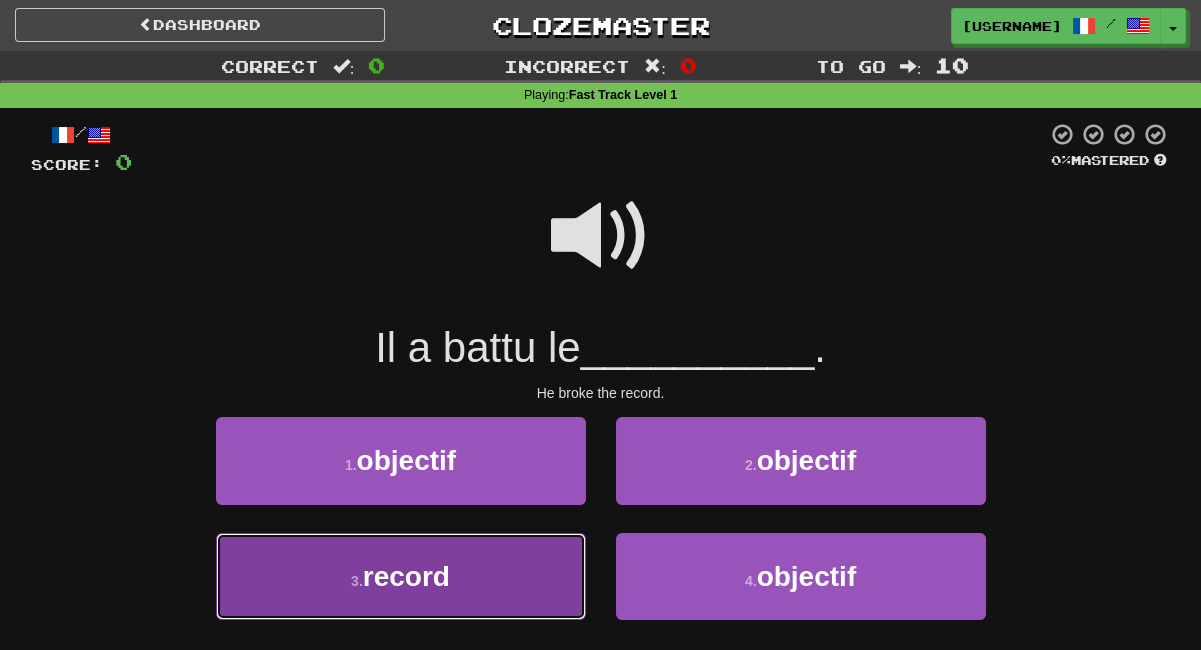click on "3 .  record" at bounding box center [401, 576] 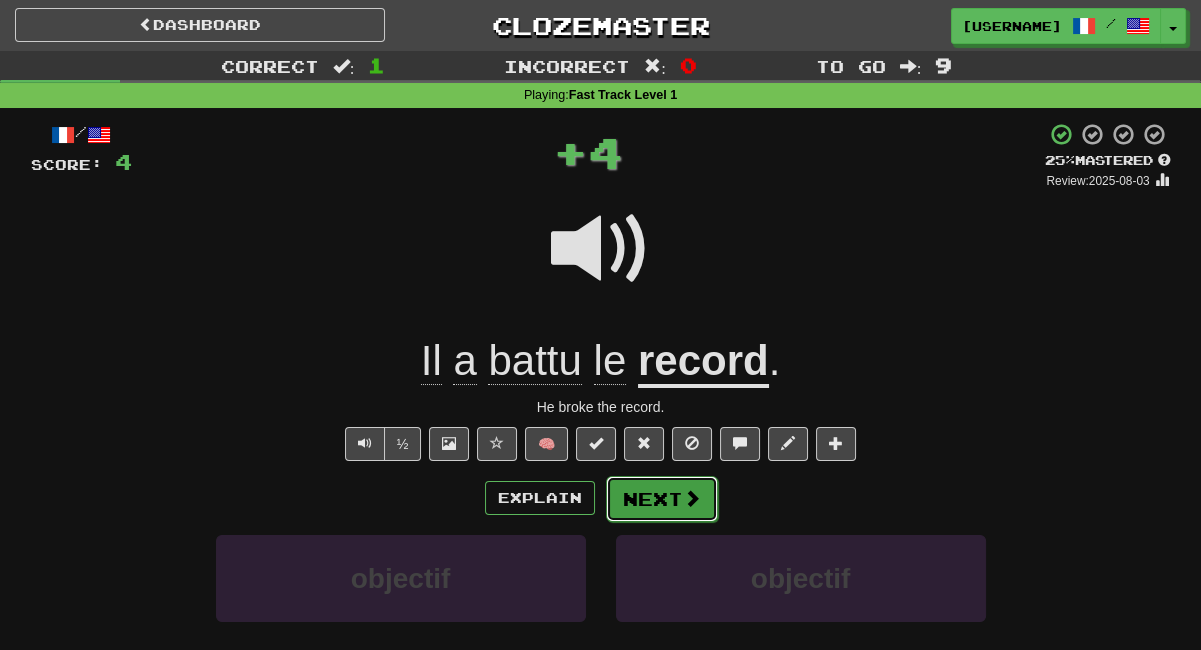 click on "Next" at bounding box center [662, 499] 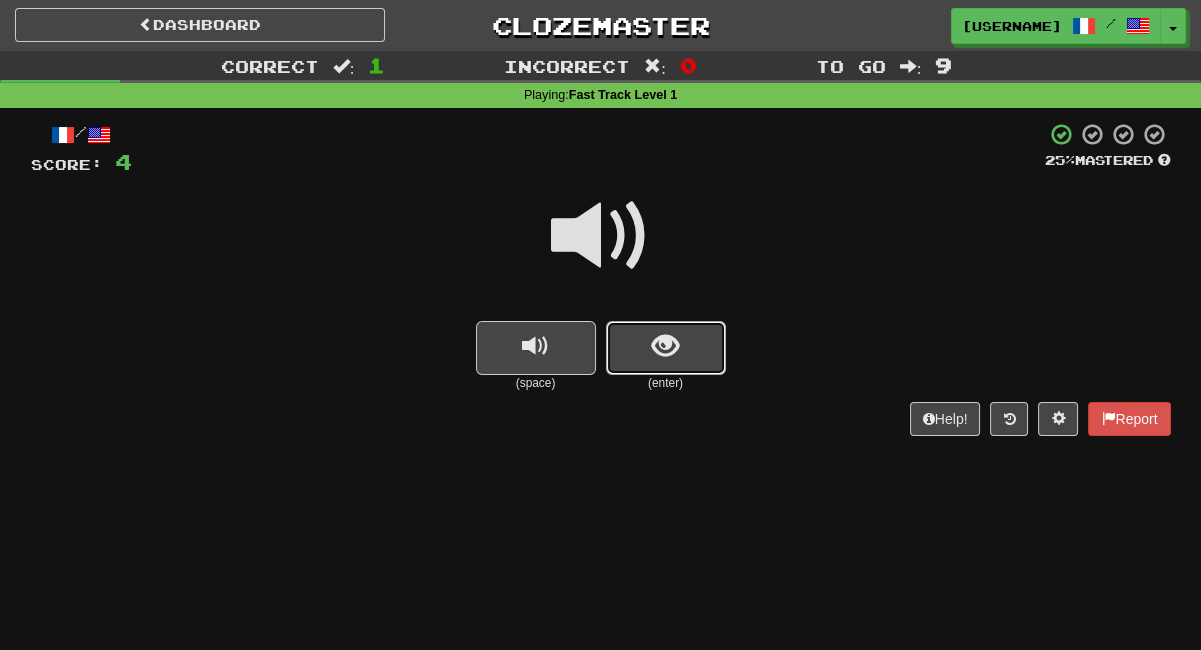 click at bounding box center [665, 346] 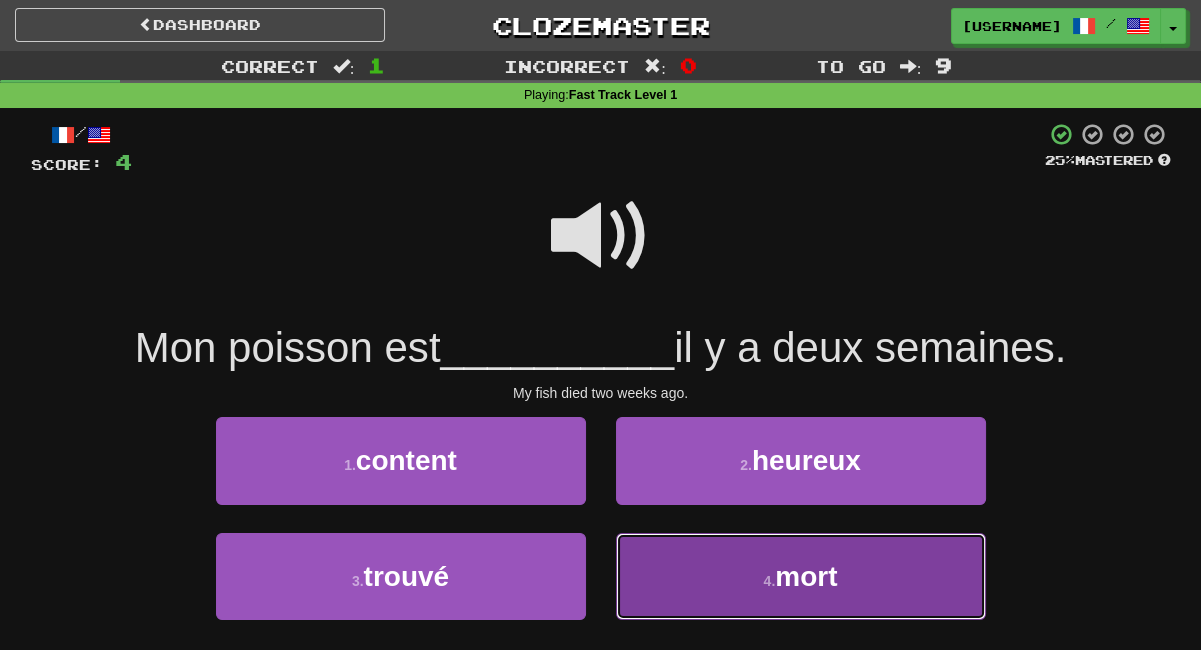 click on "4 .  mort" at bounding box center [801, 576] 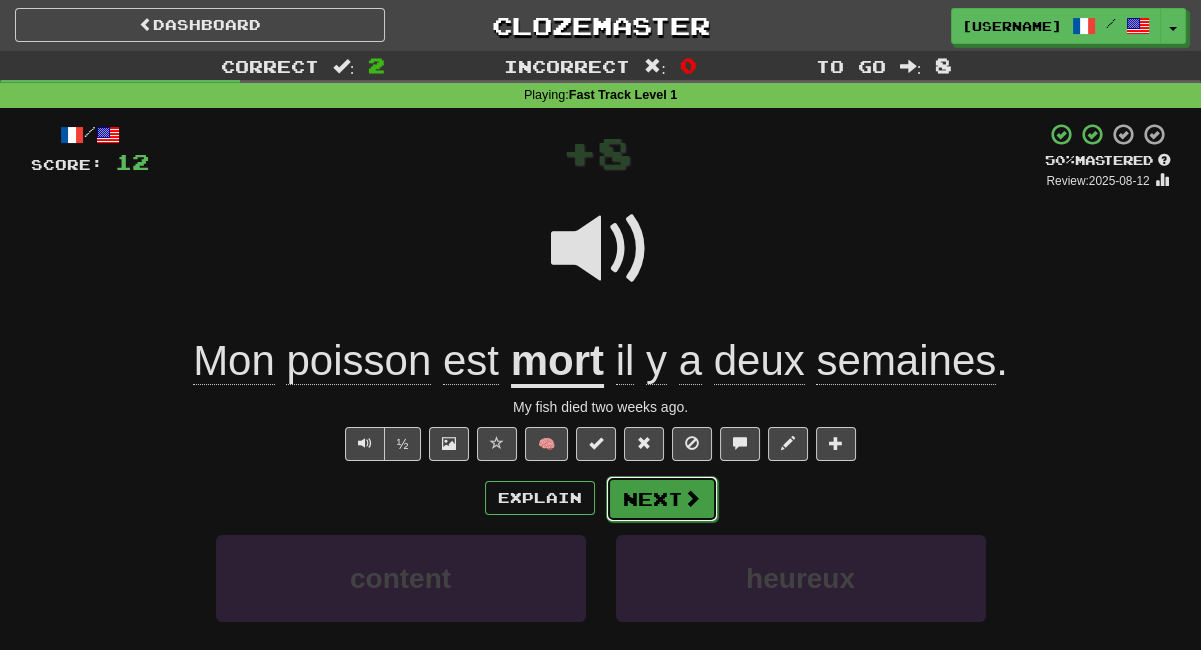 click on "Next" at bounding box center [662, 499] 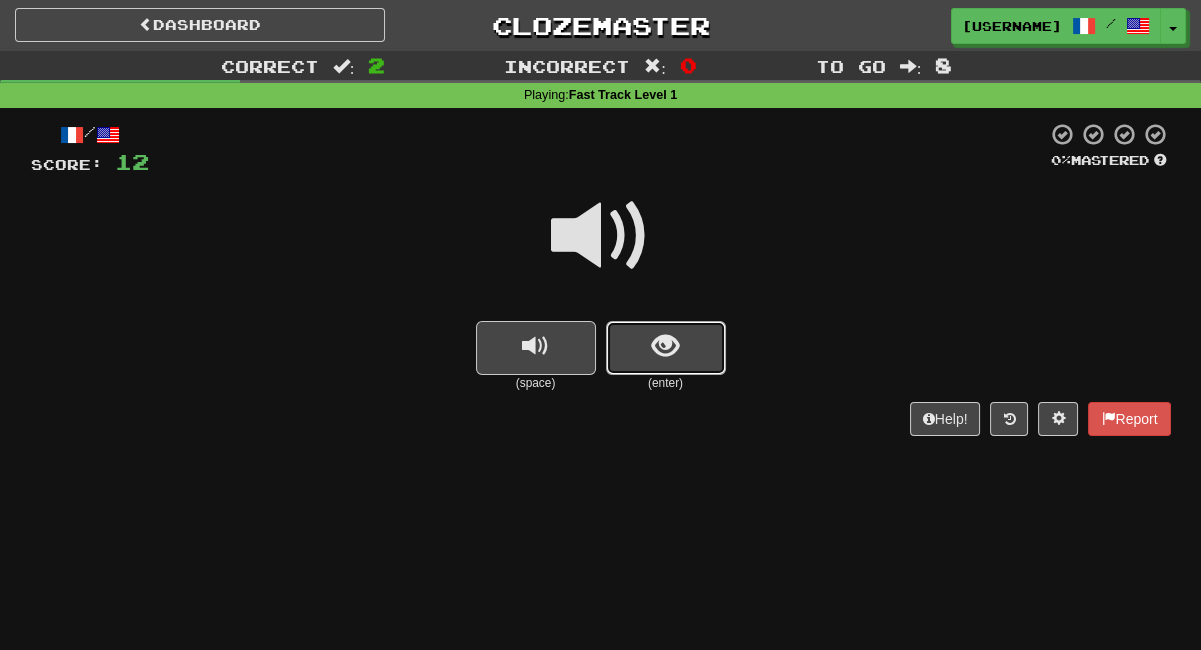 click at bounding box center (666, 348) 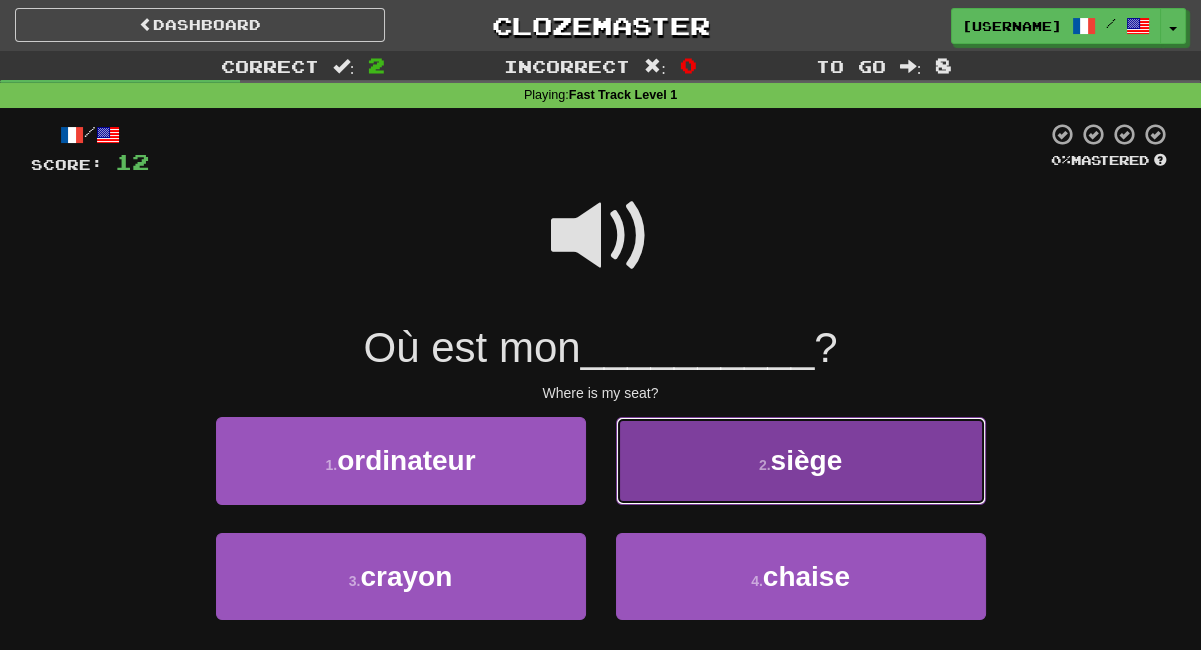 click on "2 .  siège" at bounding box center [801, 460] 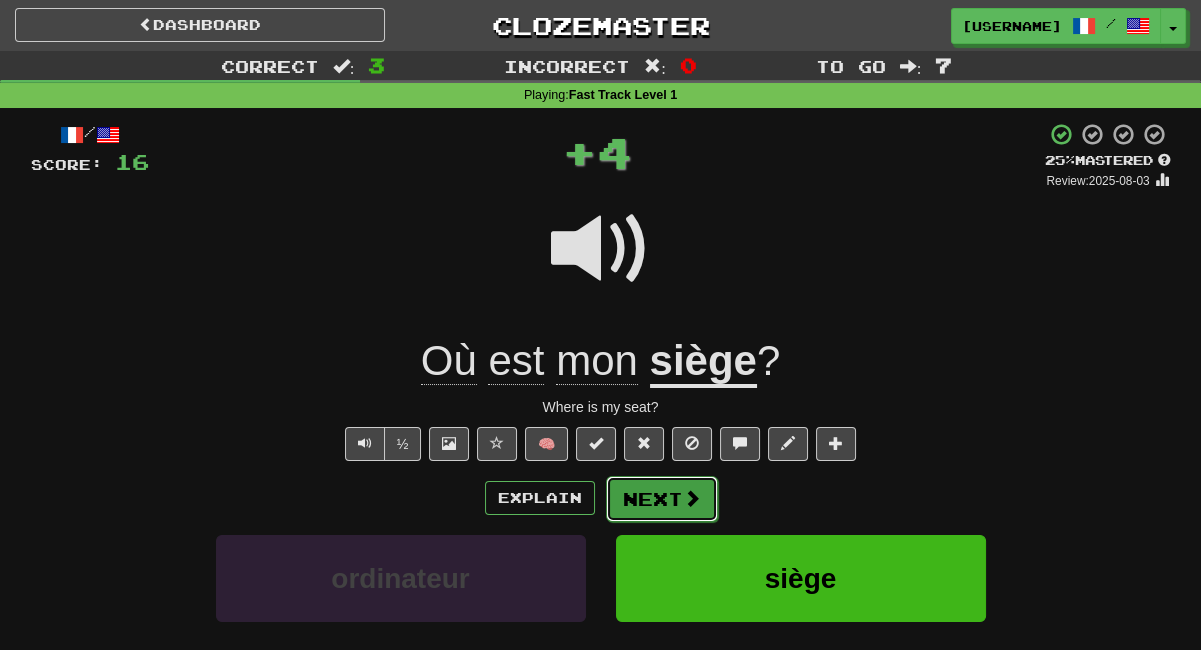click on "Next" at bounding box center [662, 499] 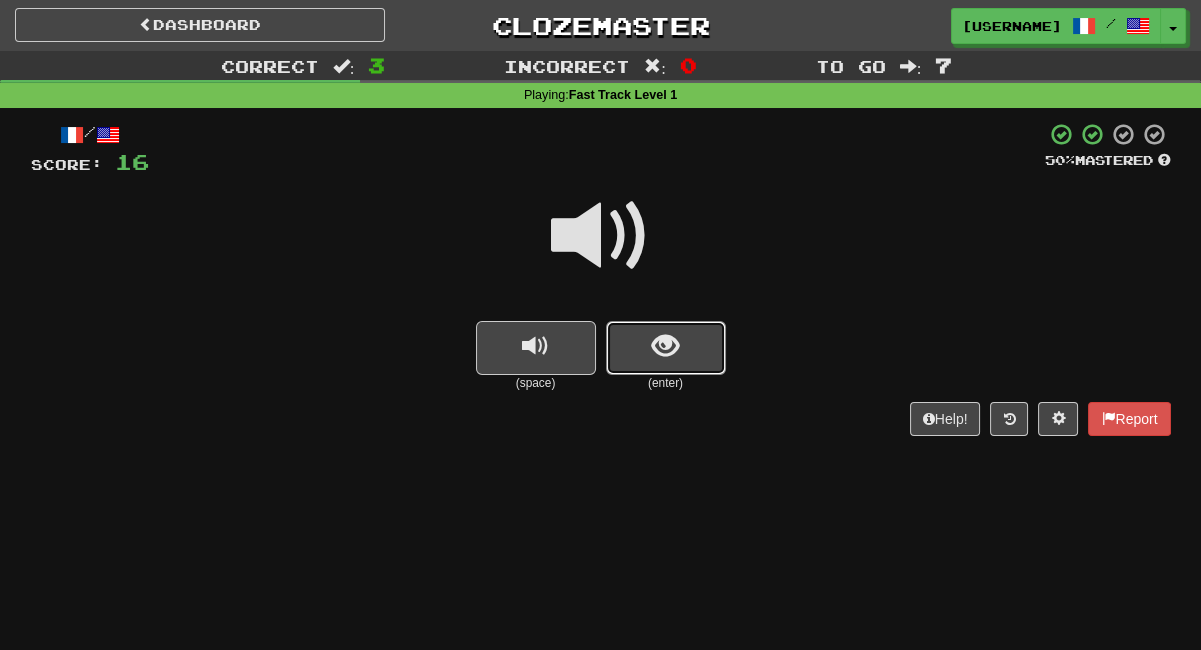 click at bounding box center [666, 348] 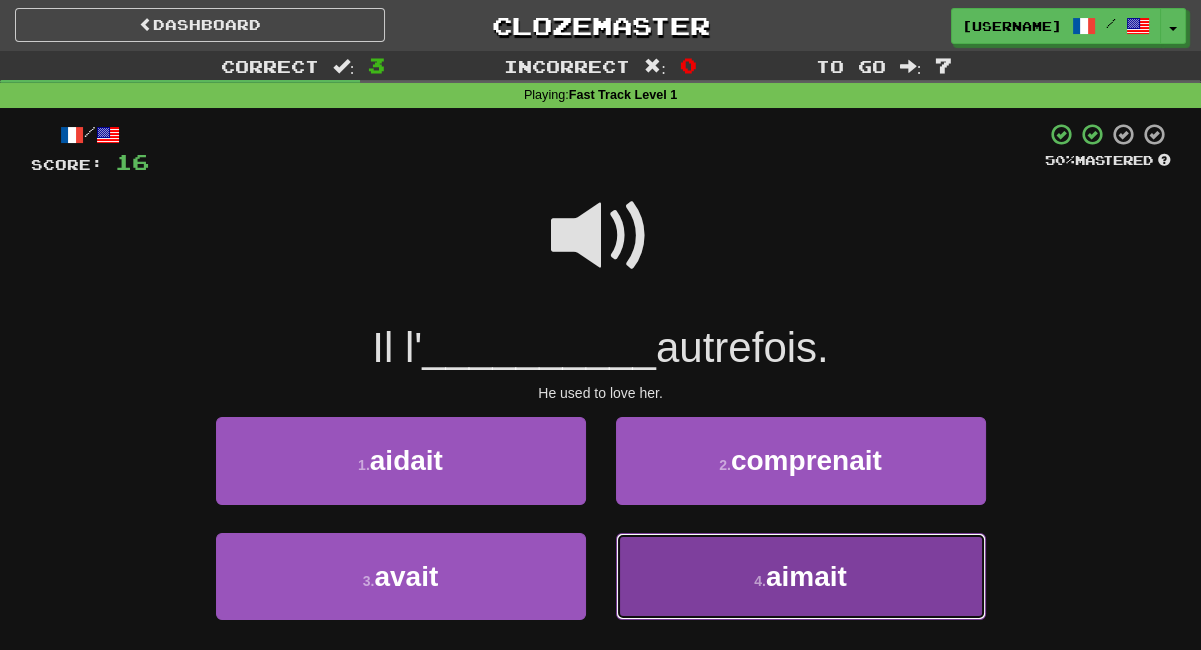 click on "4 .  aimait" at bounding box center [801, 576] 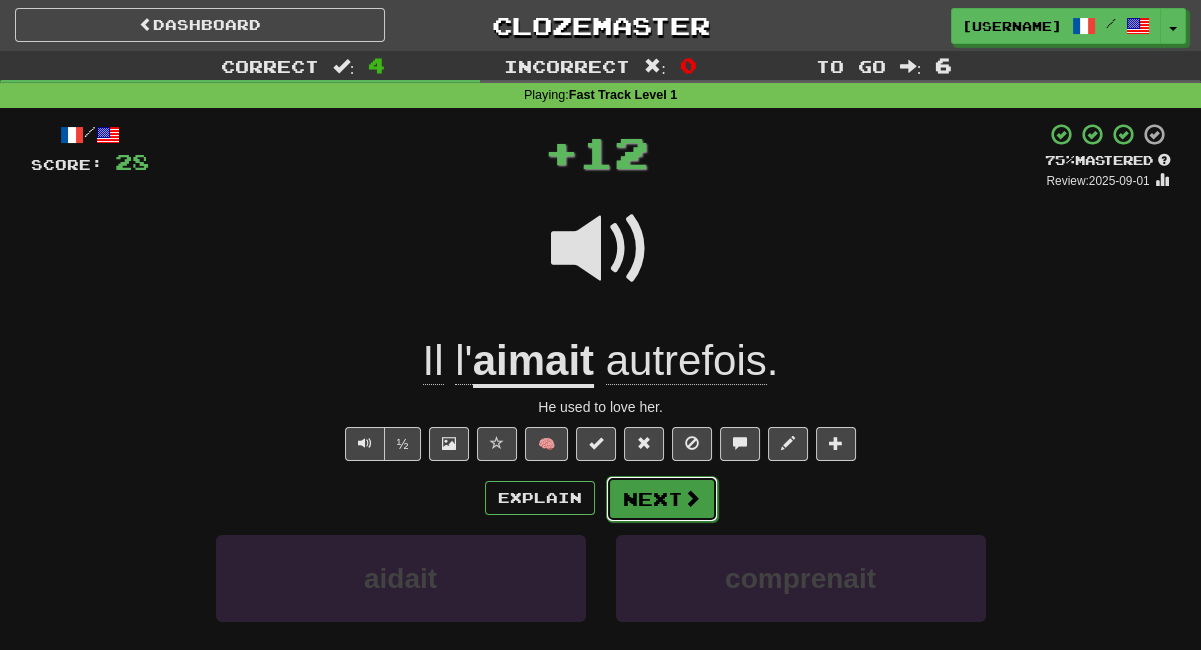 click on "Next" at bounding box center [662, 499] 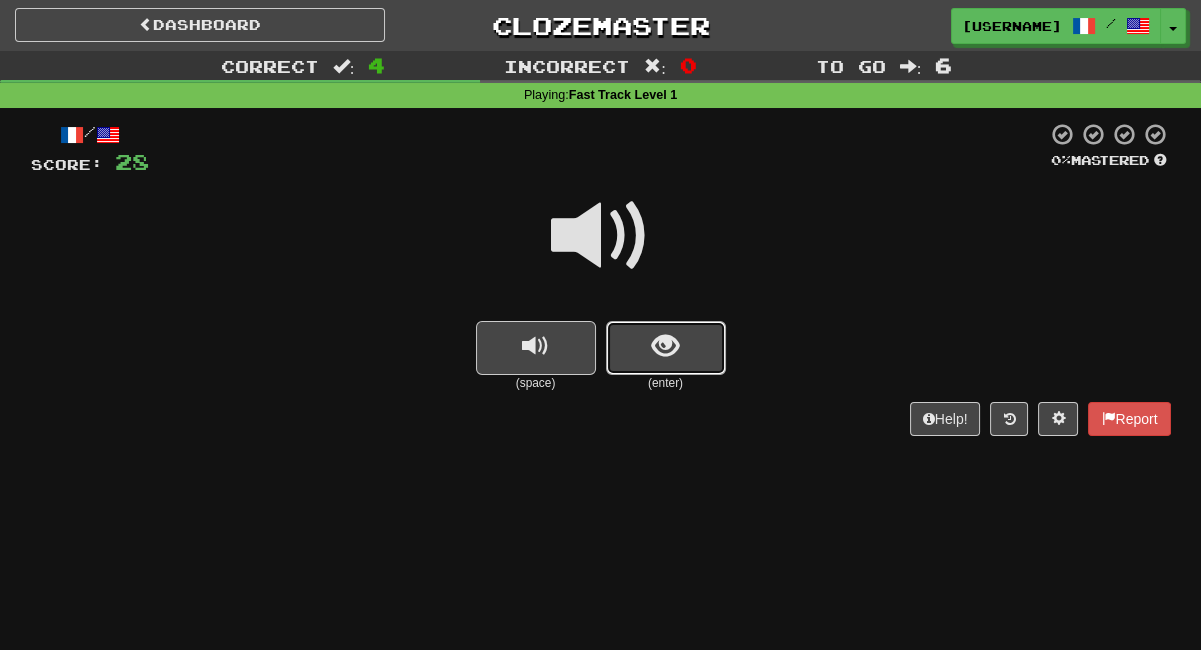 click at bounding box center (665, 346) 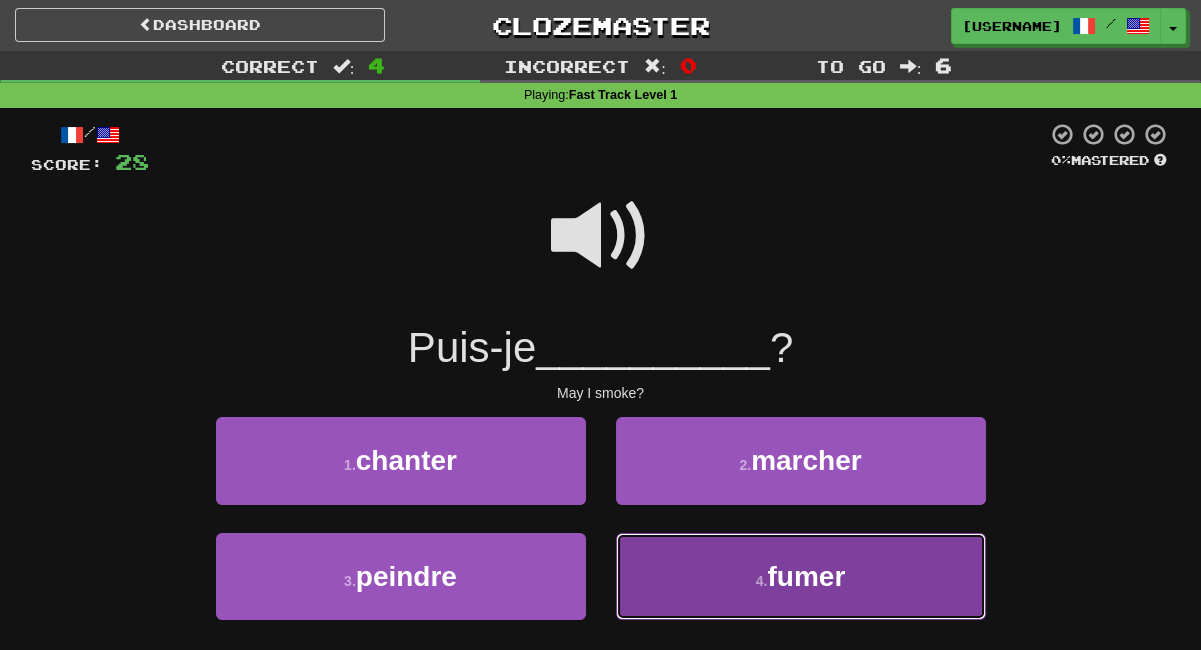 click on "4 .  fumer" at bounding box center (801, 576) 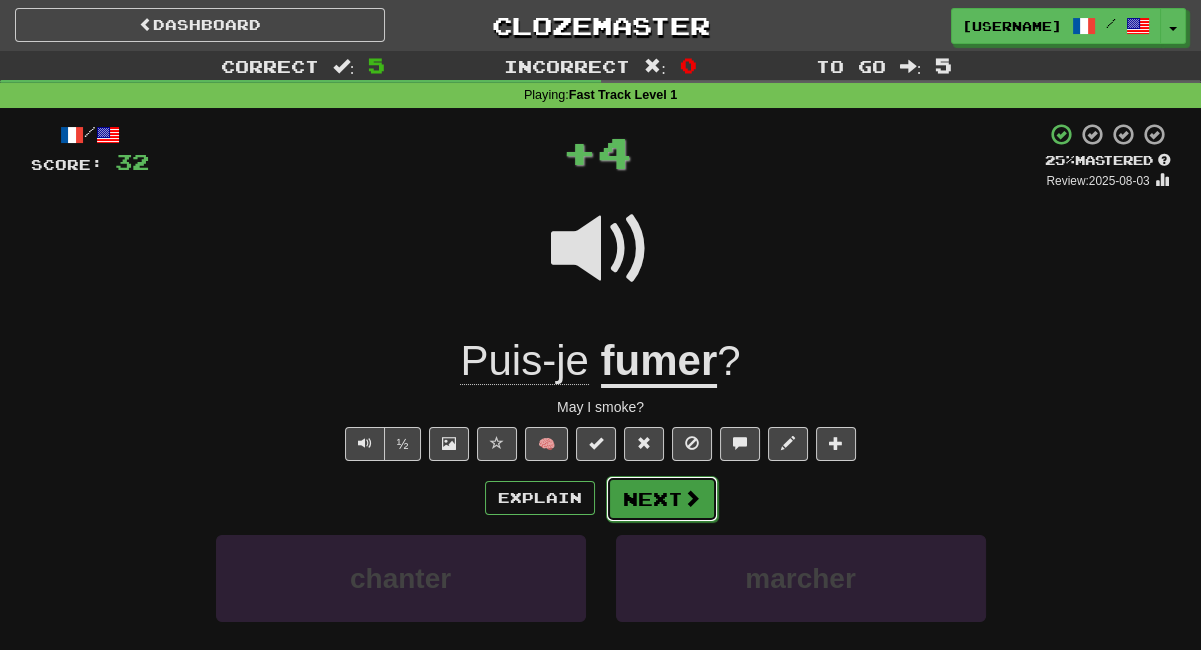 click at bounding box center [692, 498] 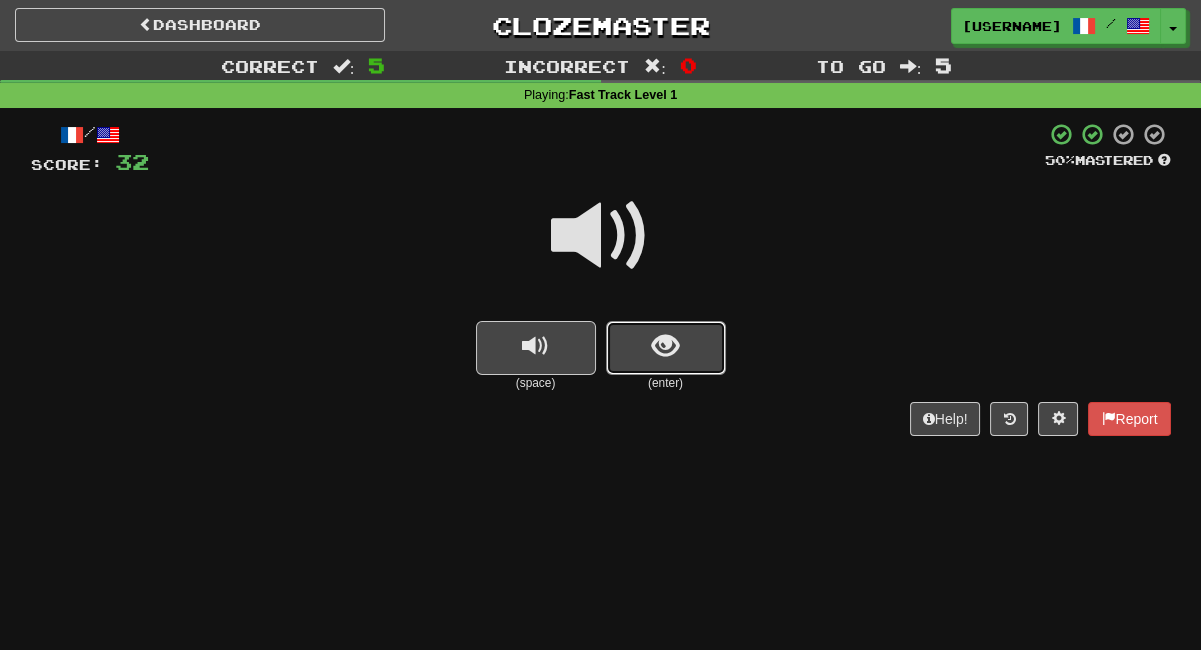 click at bounding box center [665, 346] 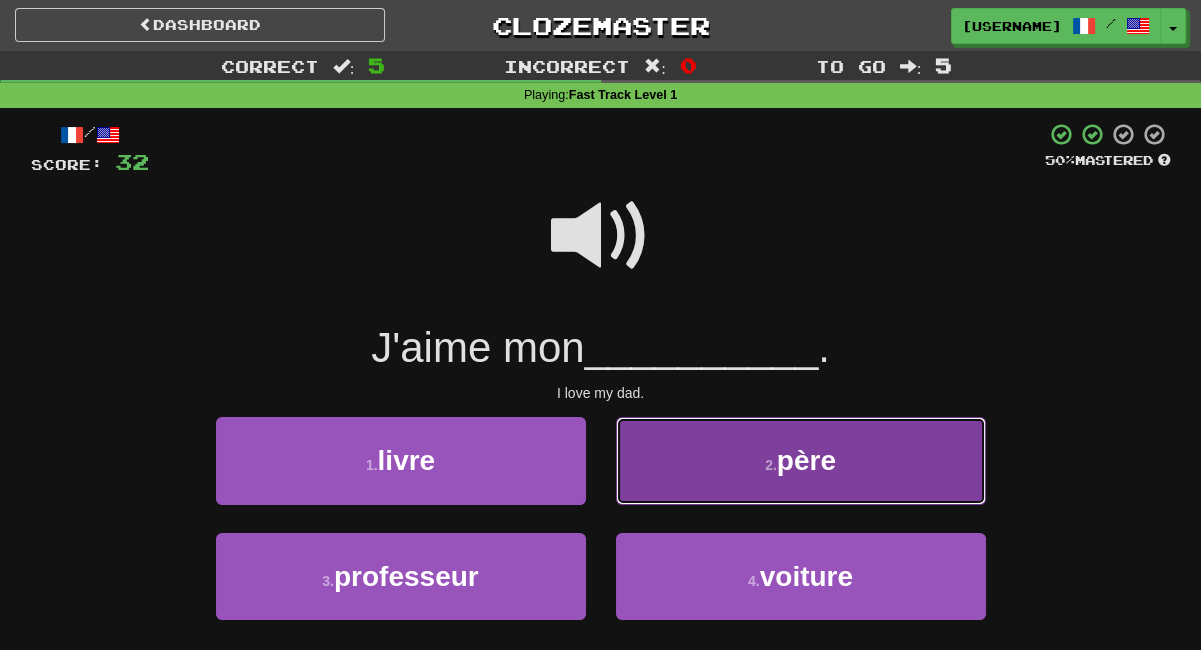 click on "2 .  père" at bounding box center [801, 460] 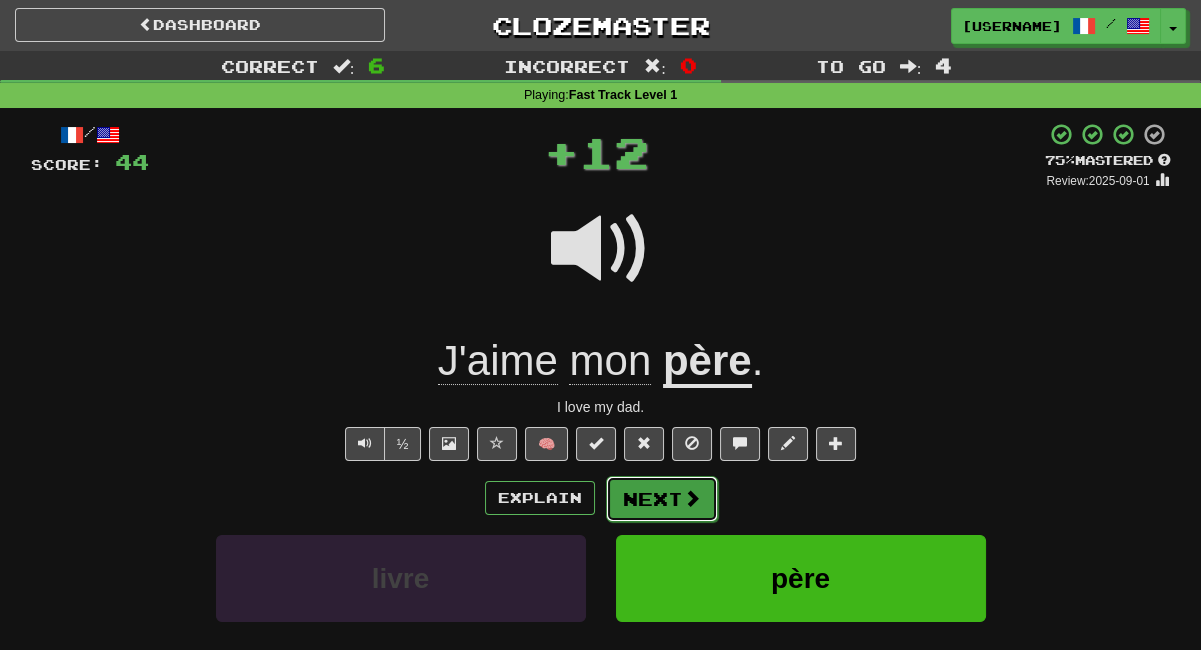 click on "Next" at bounding box center [662, 499] 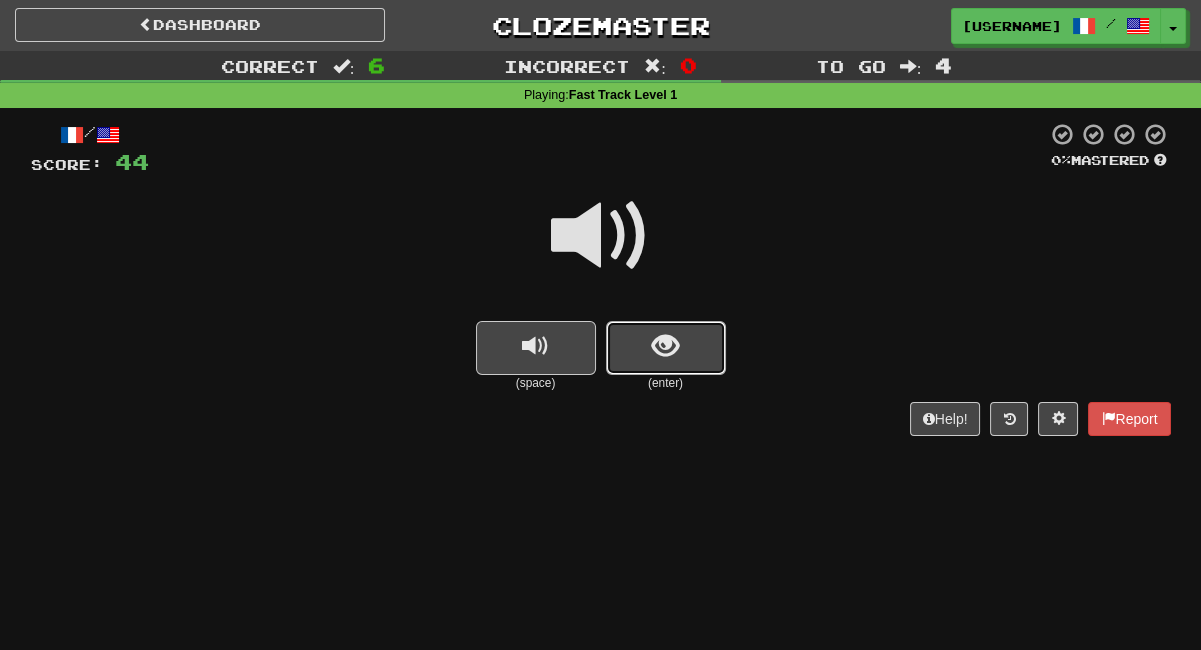 click at bounding box center (666, 348) 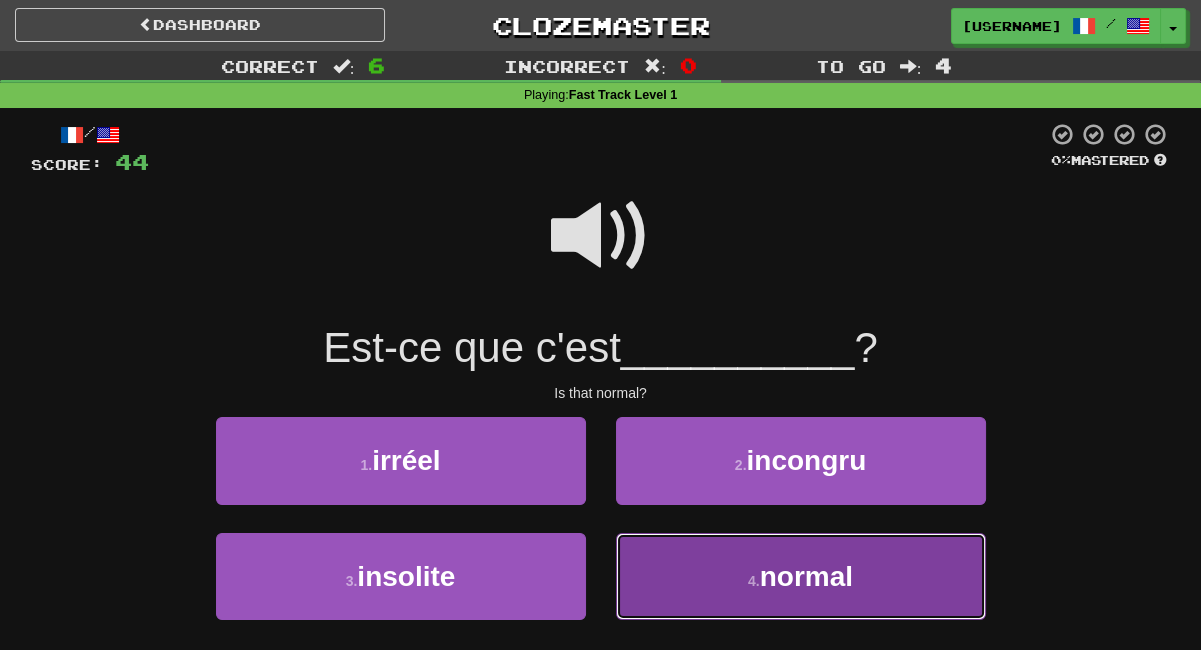 click on "4 .  normal" at bounding box center (801, 576) 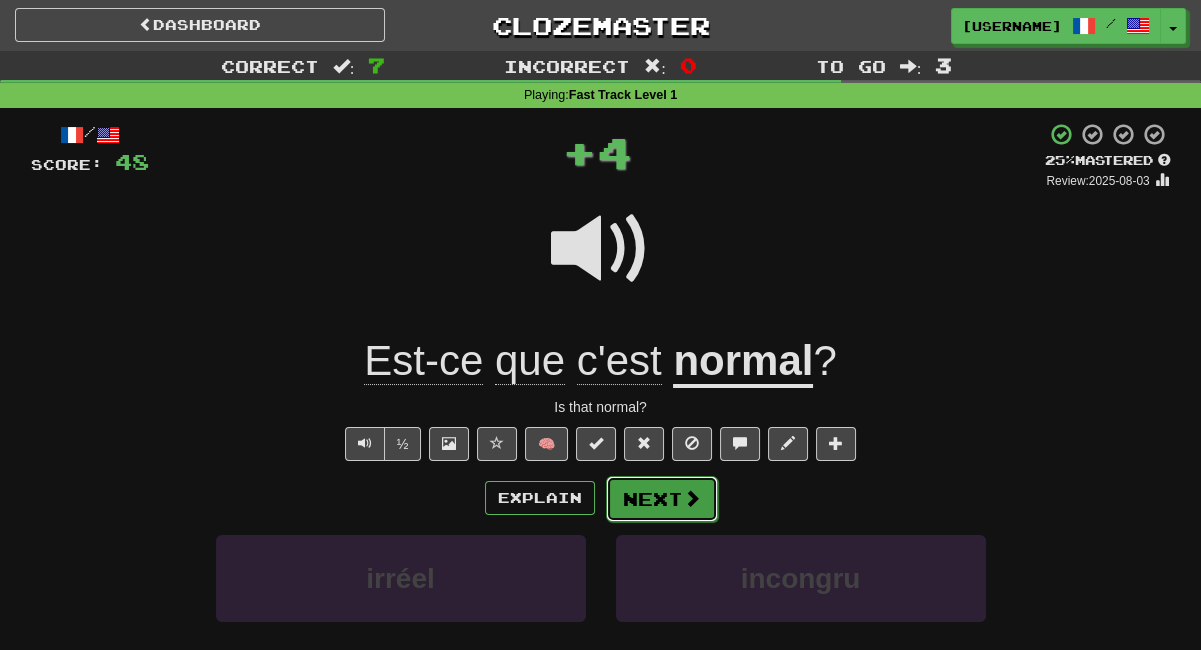 click at bounding box center [692, 498] 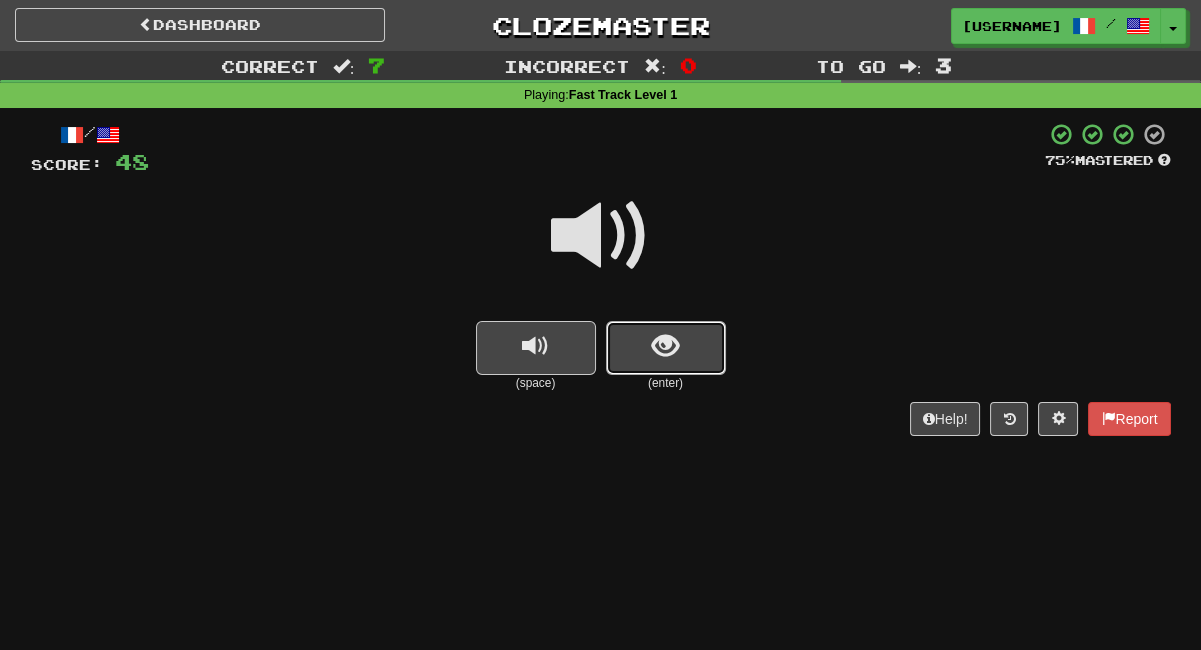 click at bounding box center [666, 348] 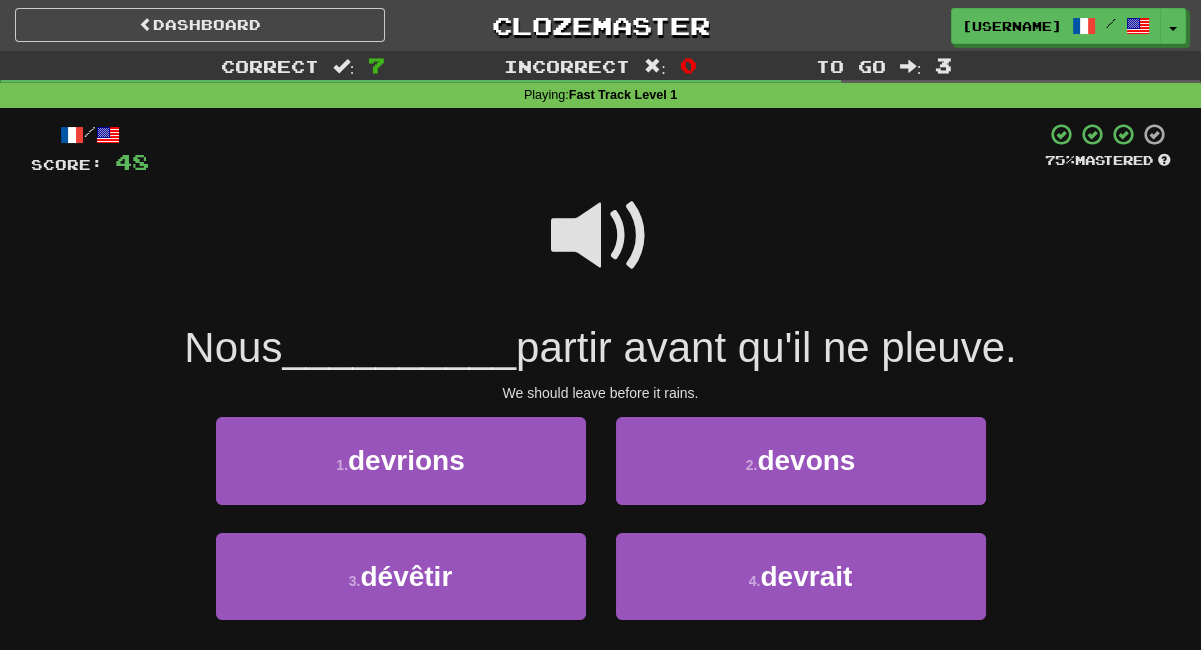 click at bounding box center [601, 236] 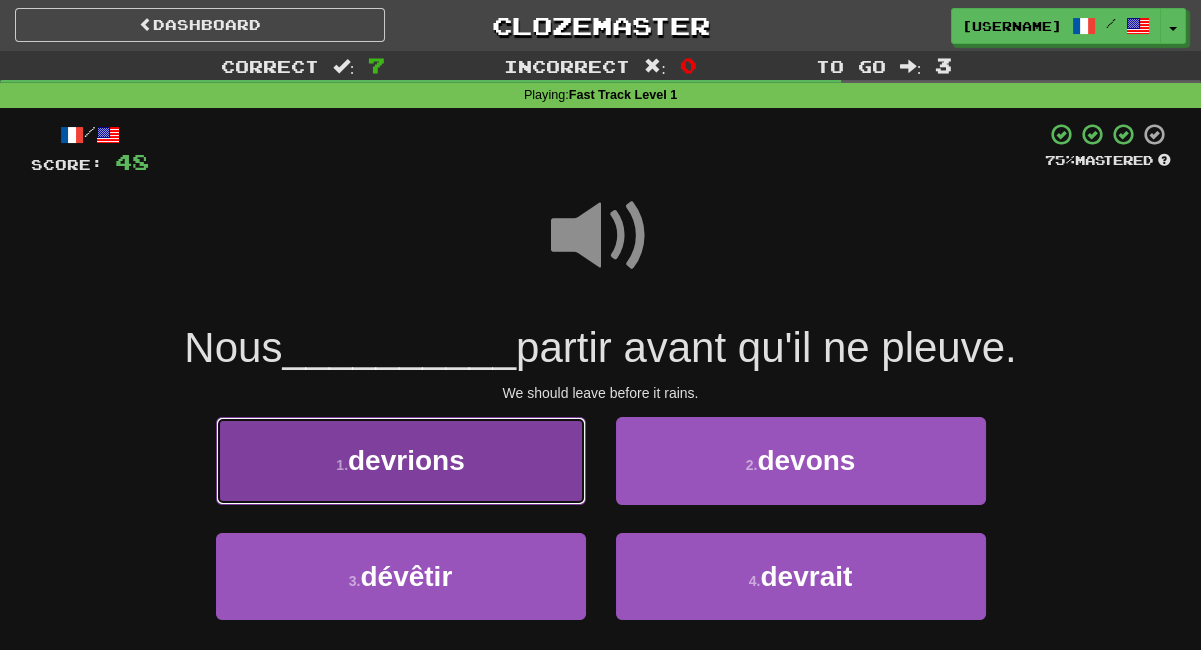 click on "1 .  devrions" at bounding box center (401, 460) 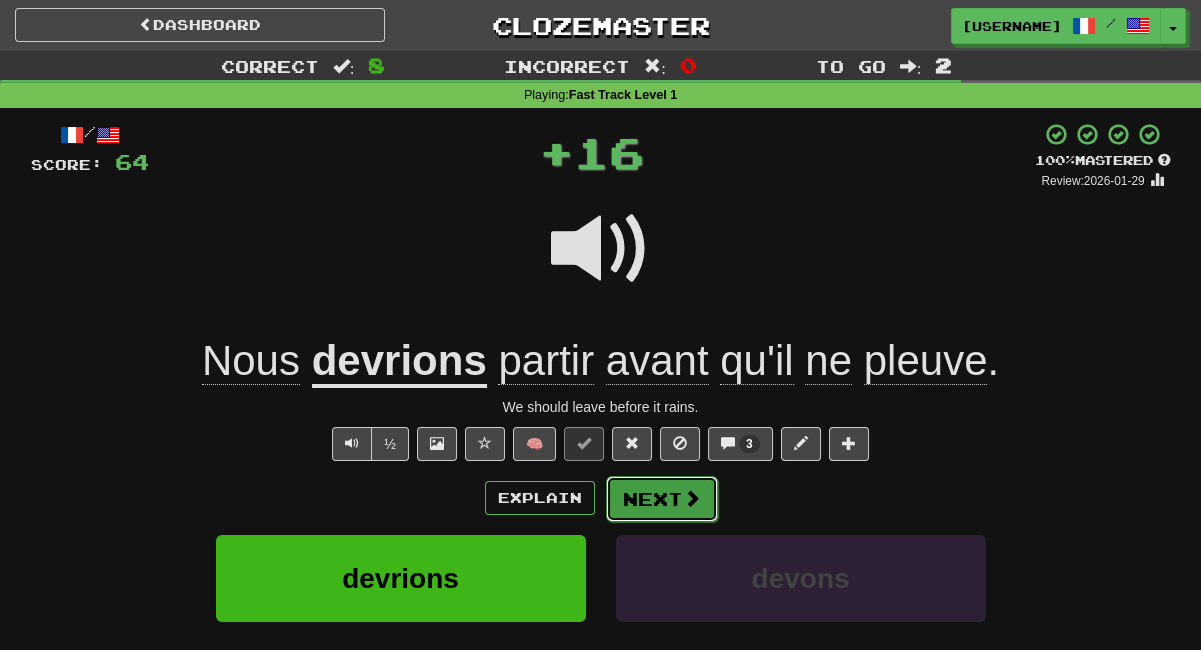 click on "Next" at bounding box center (662, 499) 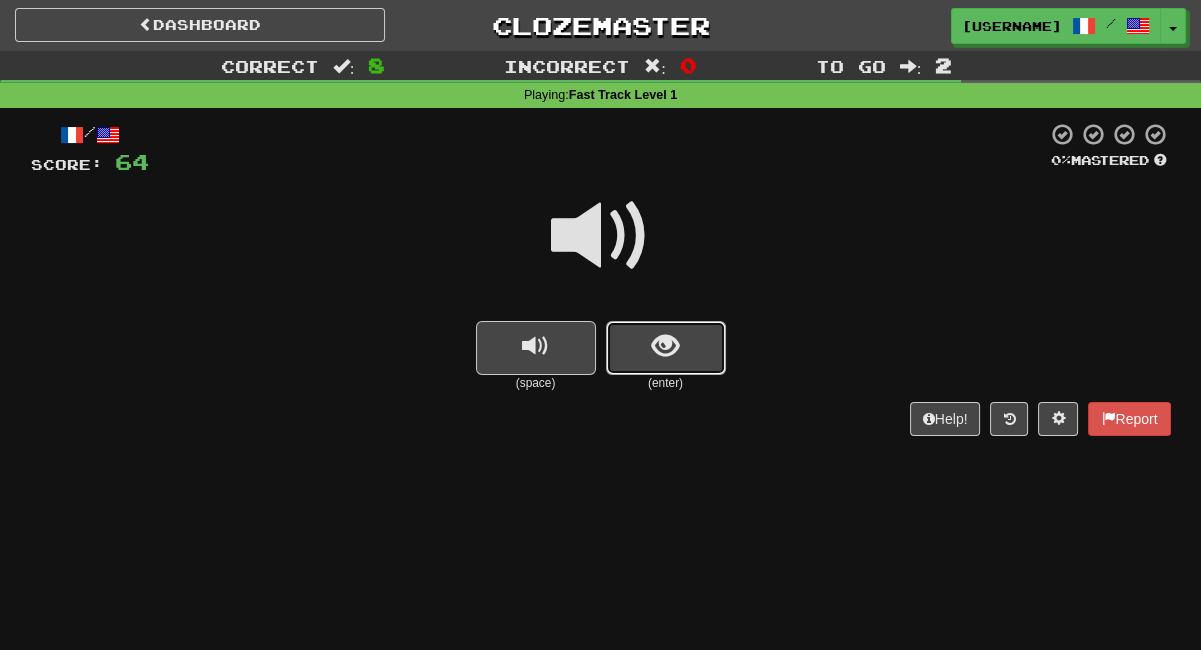 click at bounding box center [666, 348] 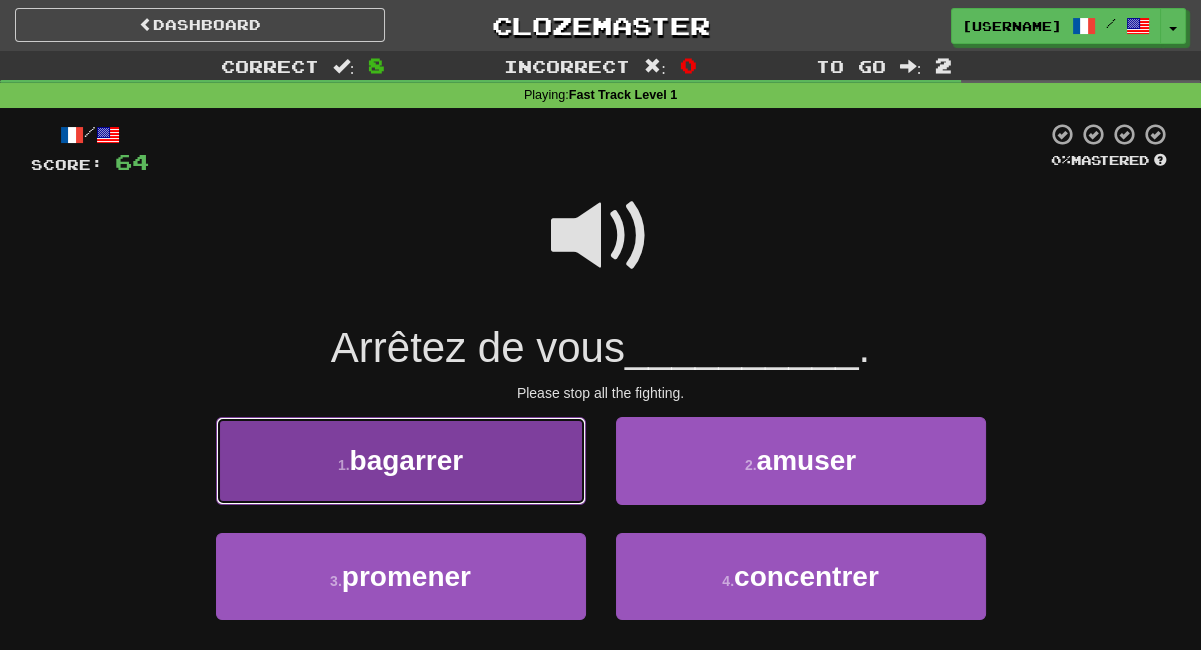 click on "1 .  bagarrer" at bounding box center [401, 460] 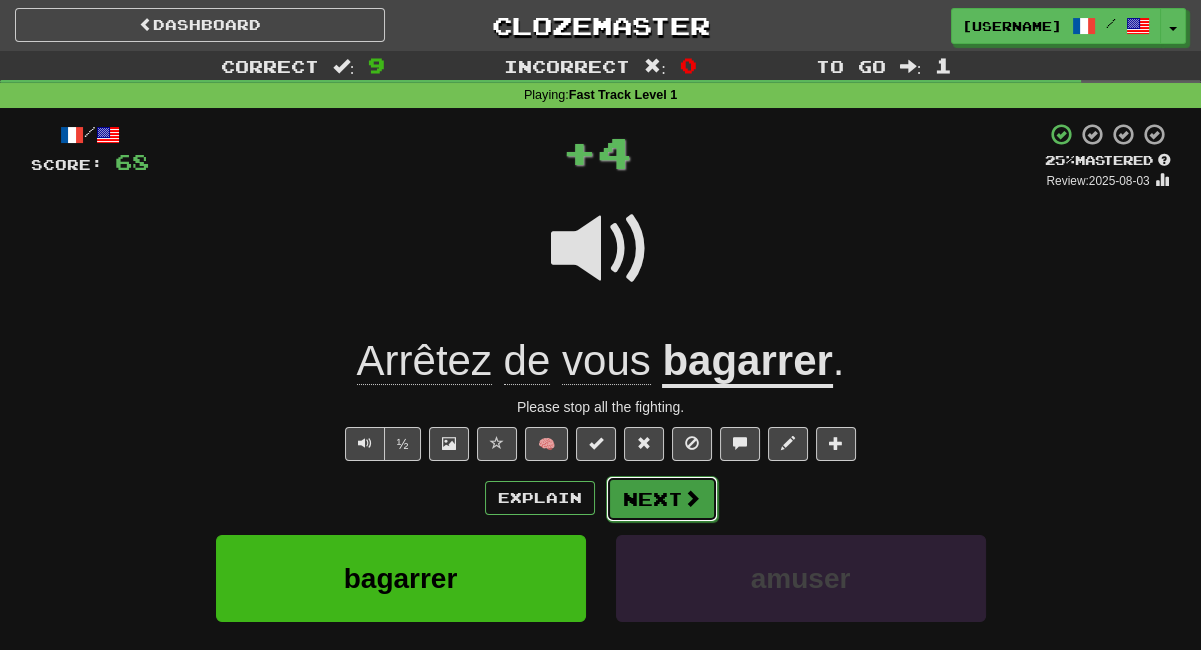 click on "Next" at bounding box center [662, 499] 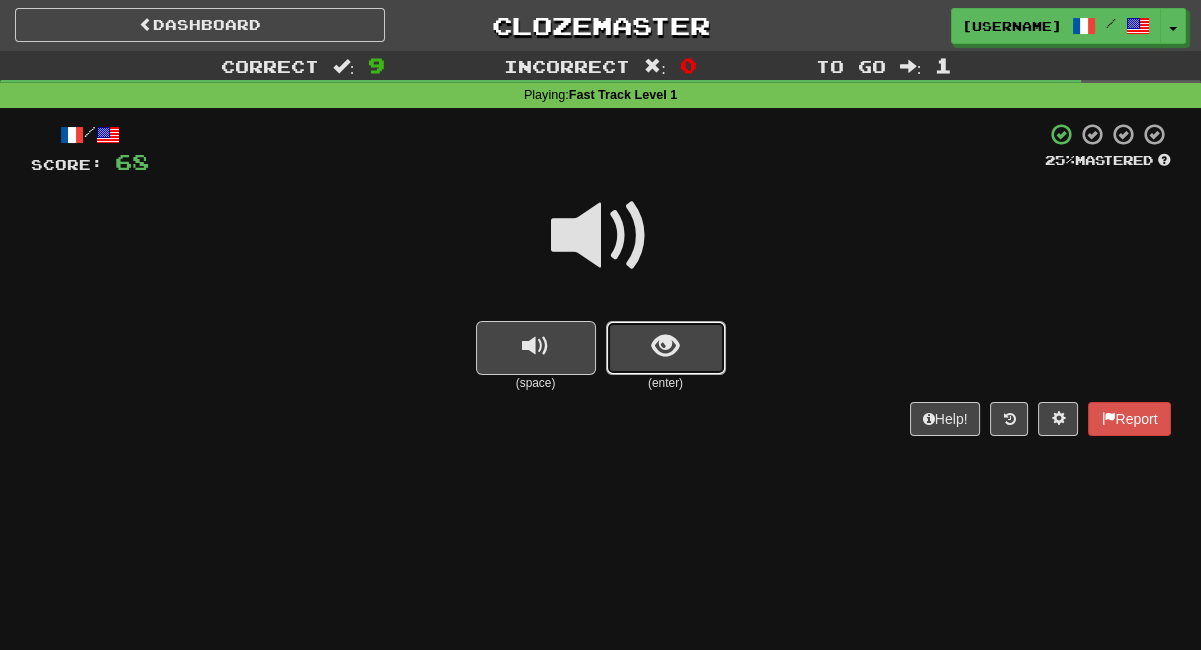 click at bounding box center [666, 348] 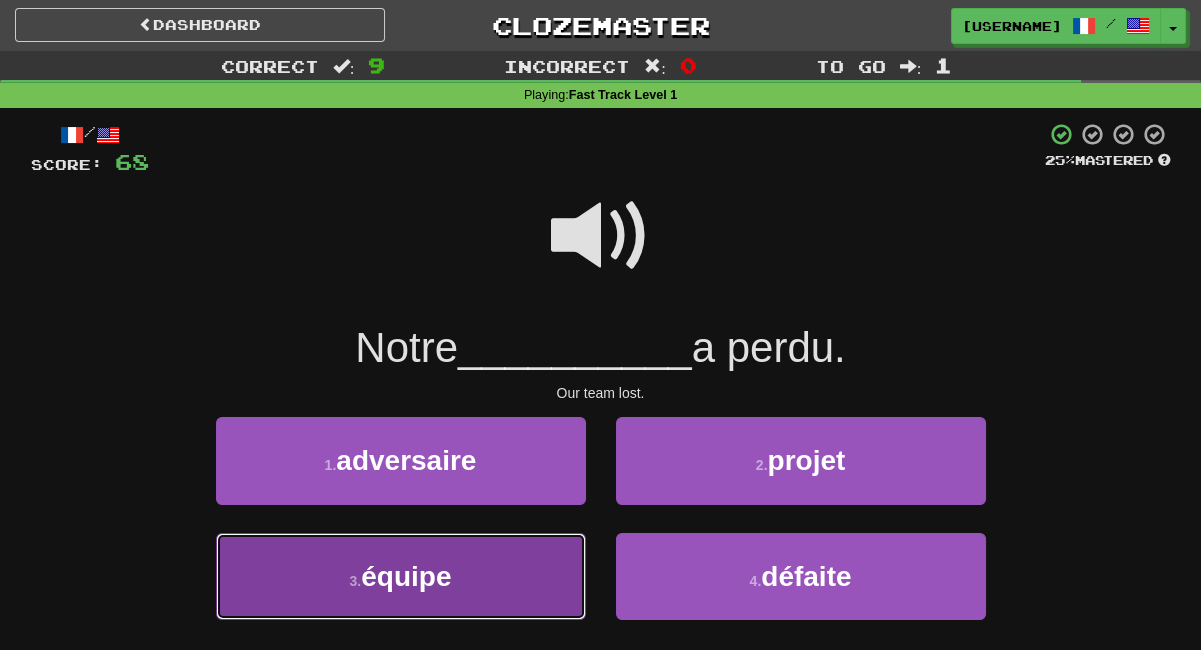 click on "3 .  équipe" at bounding box center [401, 576] 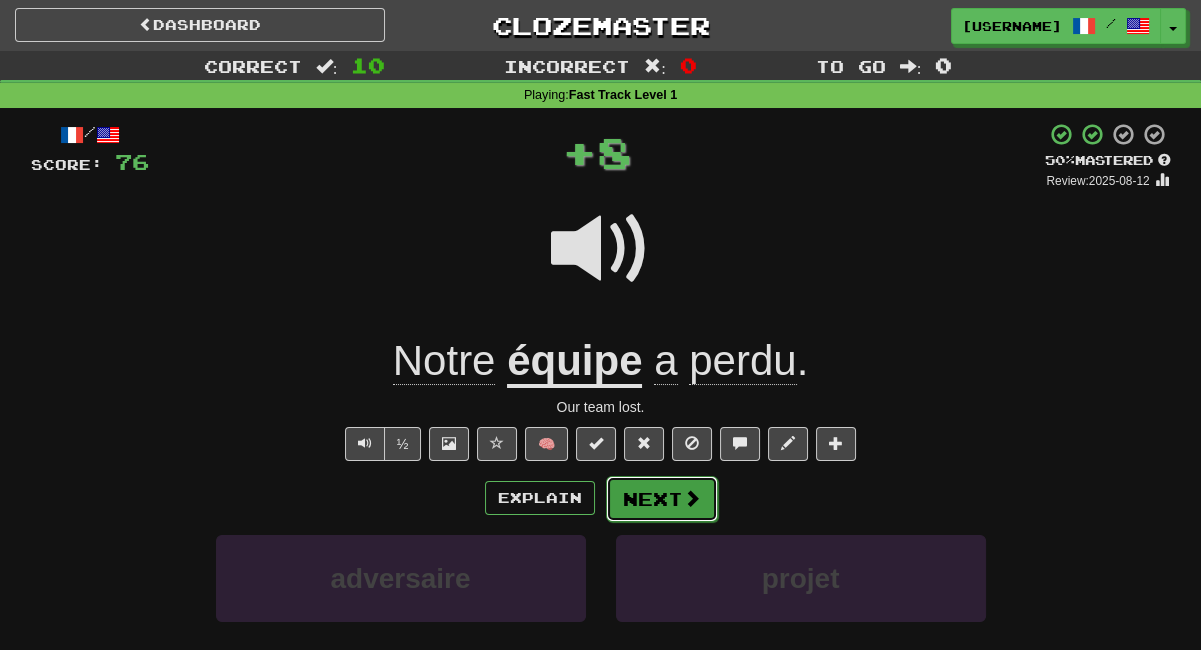 click on "Next" at bounding box center [662, 499] 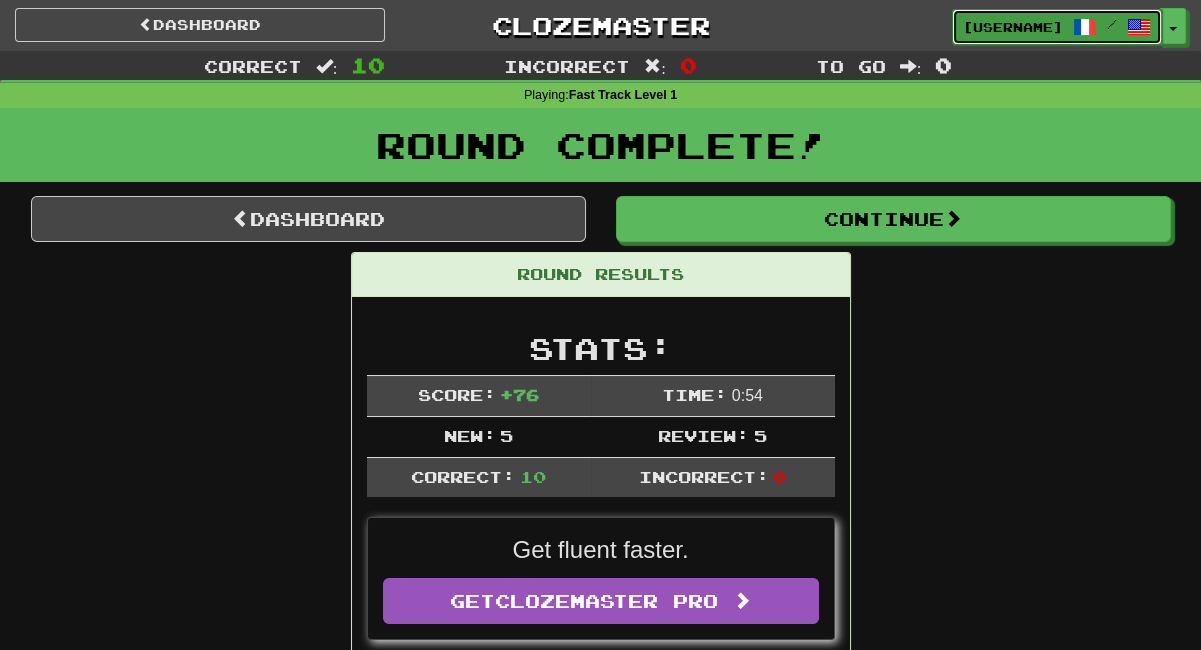 click on "meansnoopy" at bounding box center [1013, 27] 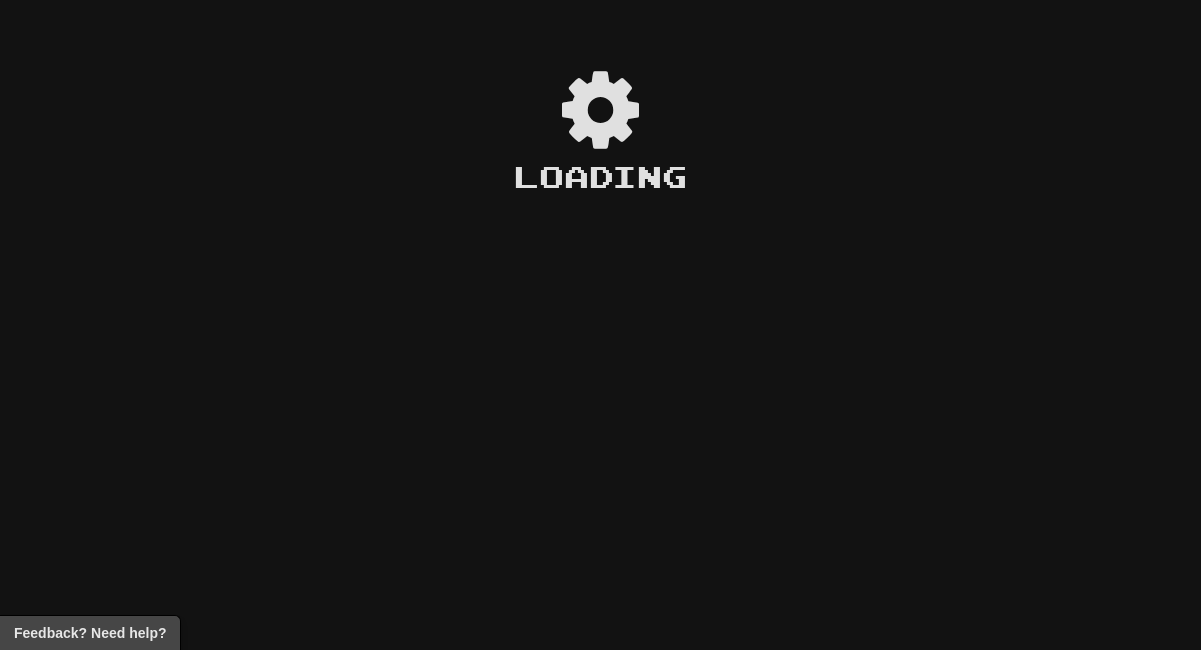 scroll, scrollTop: 0, scrollLeft: 0, axis: both 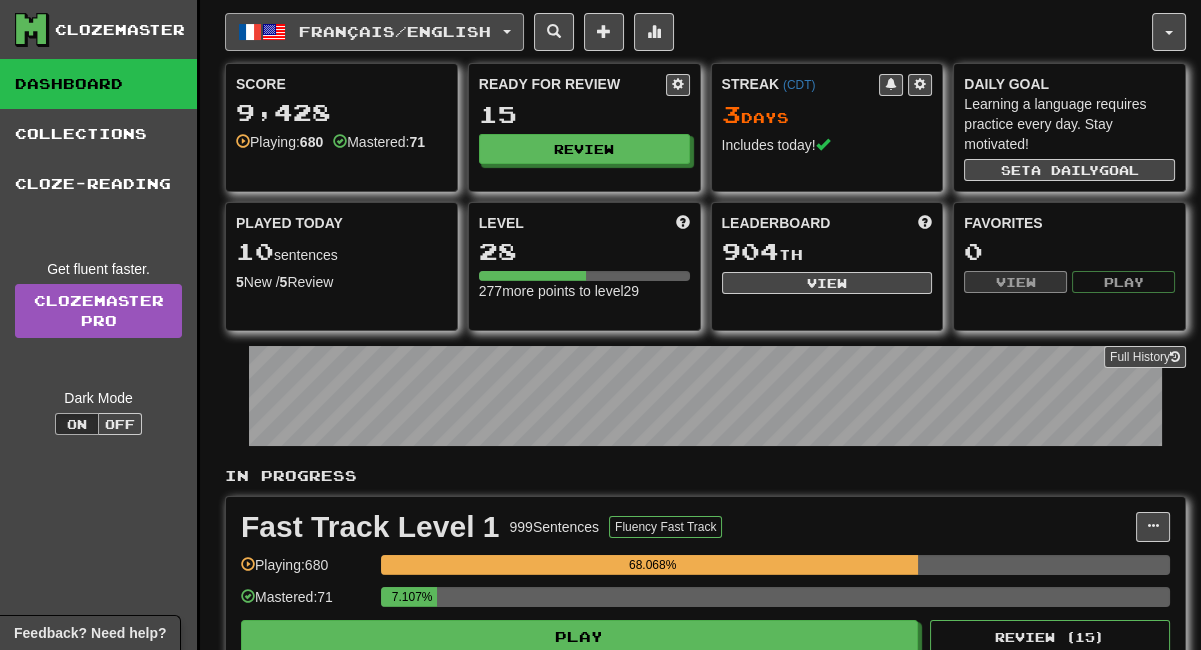 click on "Français  /  English" at bounding box center [374, 32] 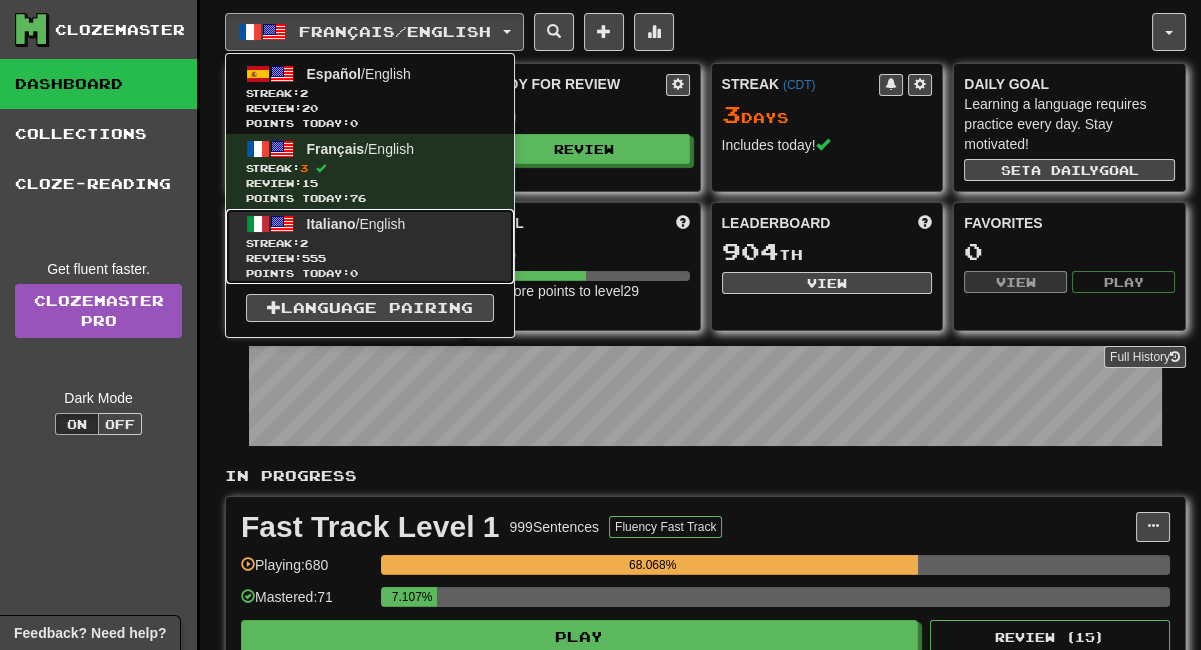 click on "Review:  [PHONE]" at bounding box center [370, 258] 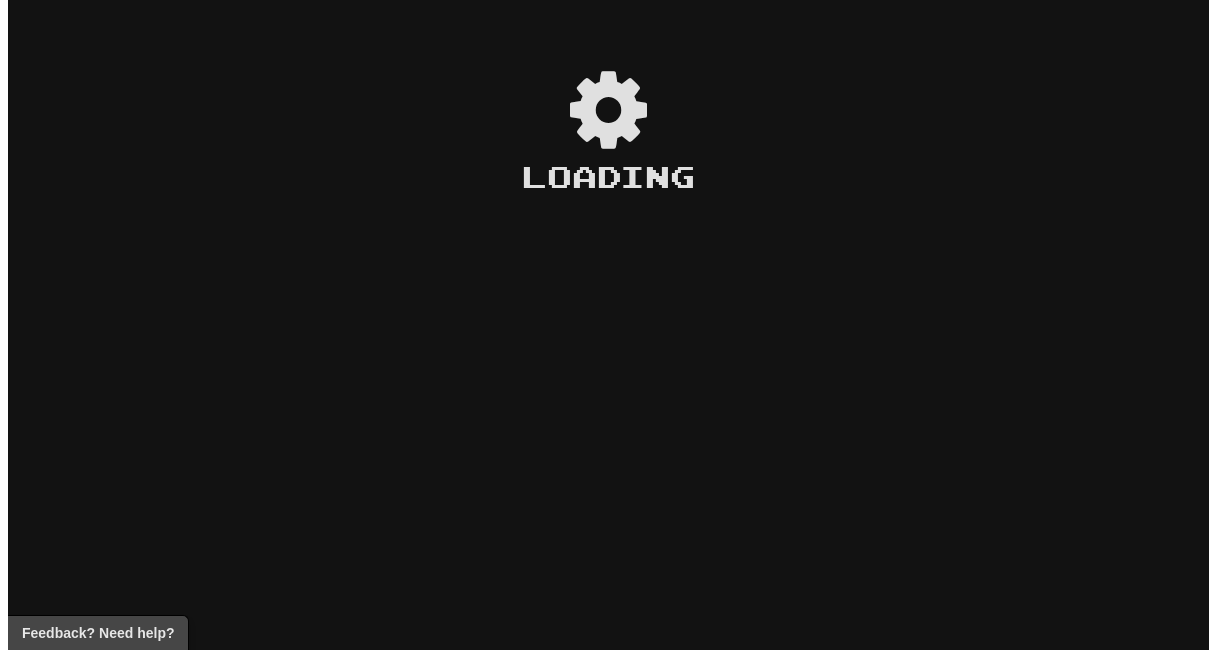 scroll, scrollTop: 0, scrollLeft: 0, axis: both 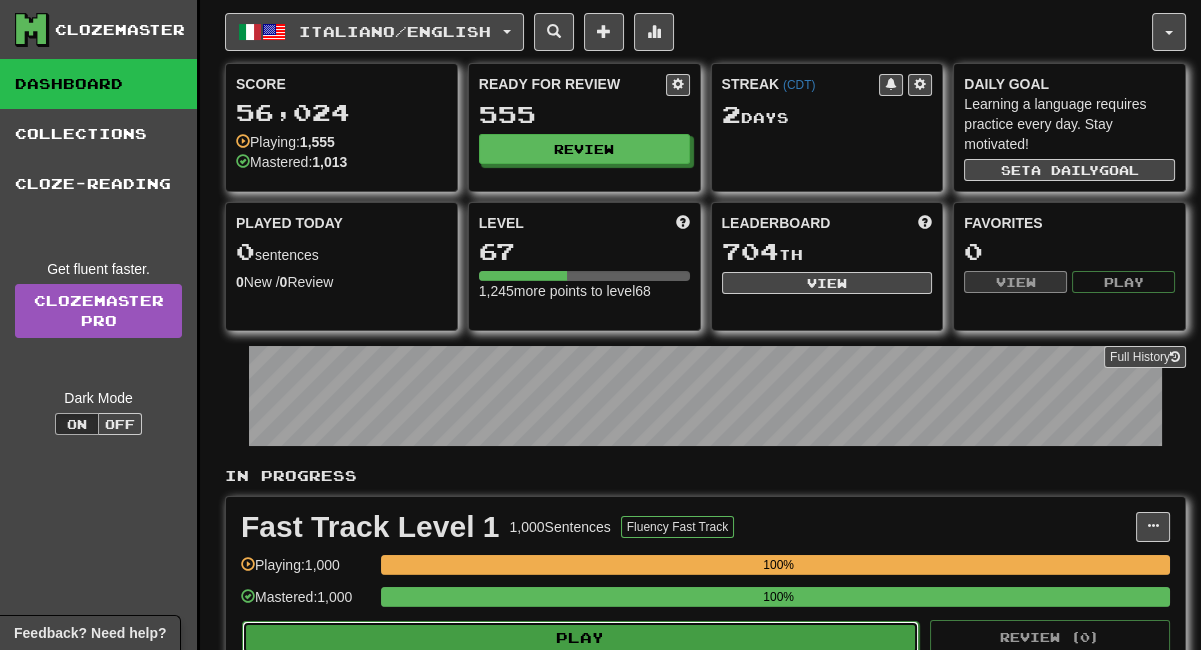click on "Play" at bounding box center [580, 638] 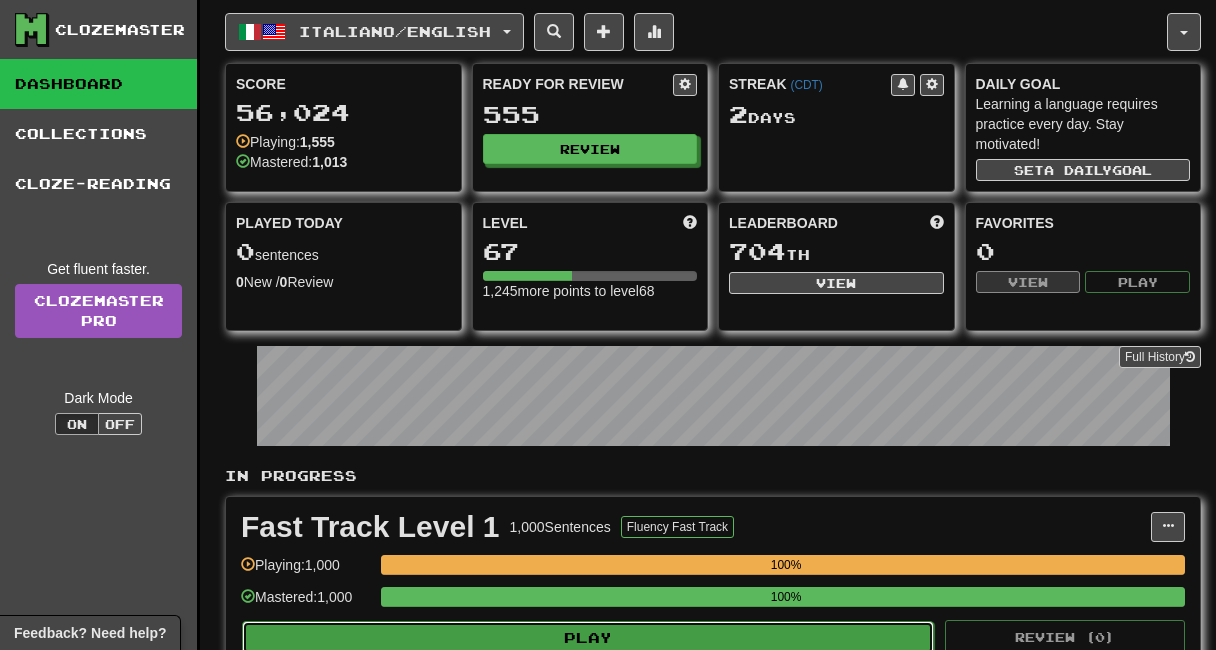 select on "**" 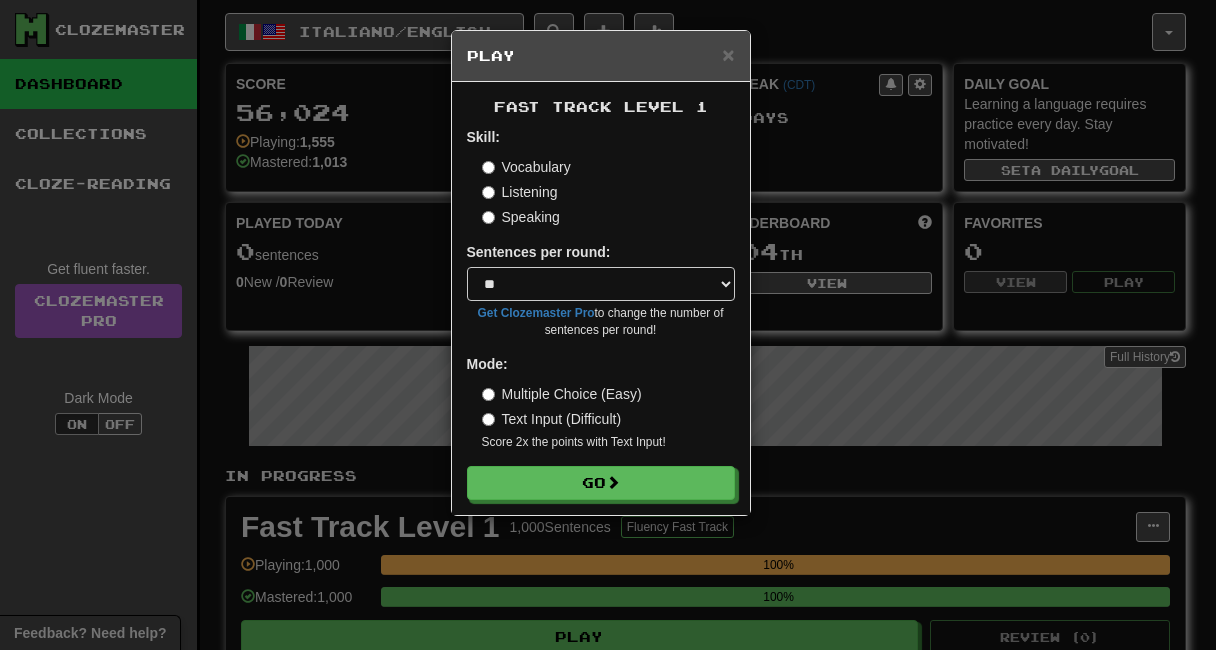 click on "Listening" at bounding box center [520, 192] 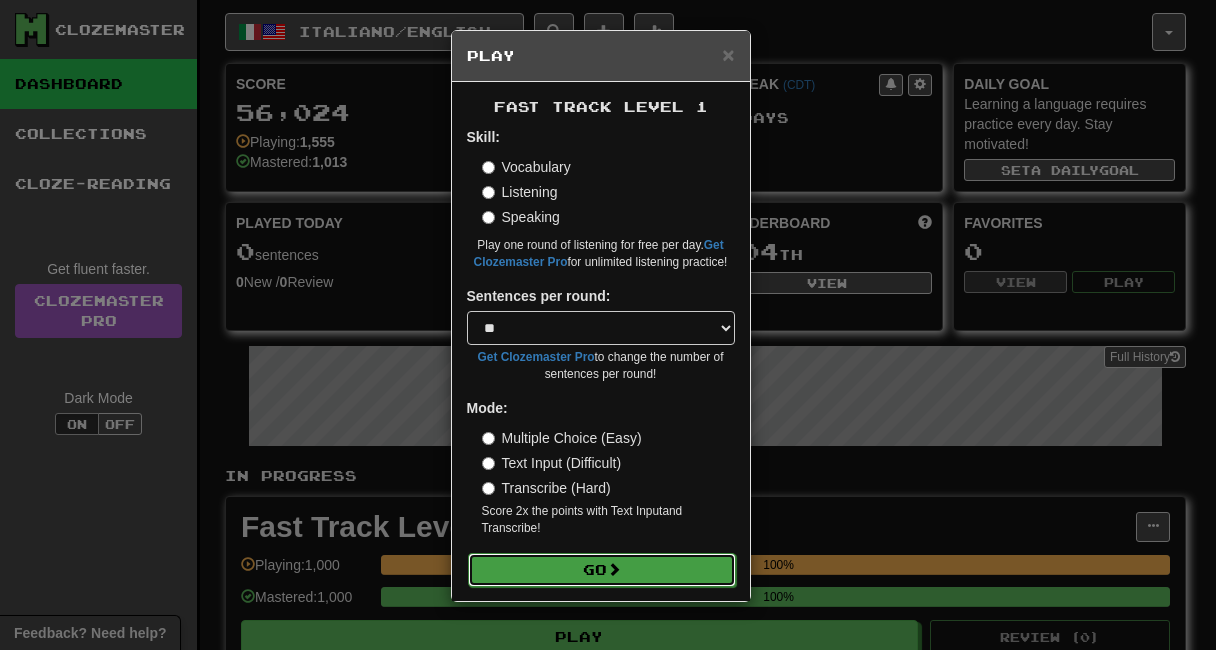 click on "Go" at bounding box center [602, 570] 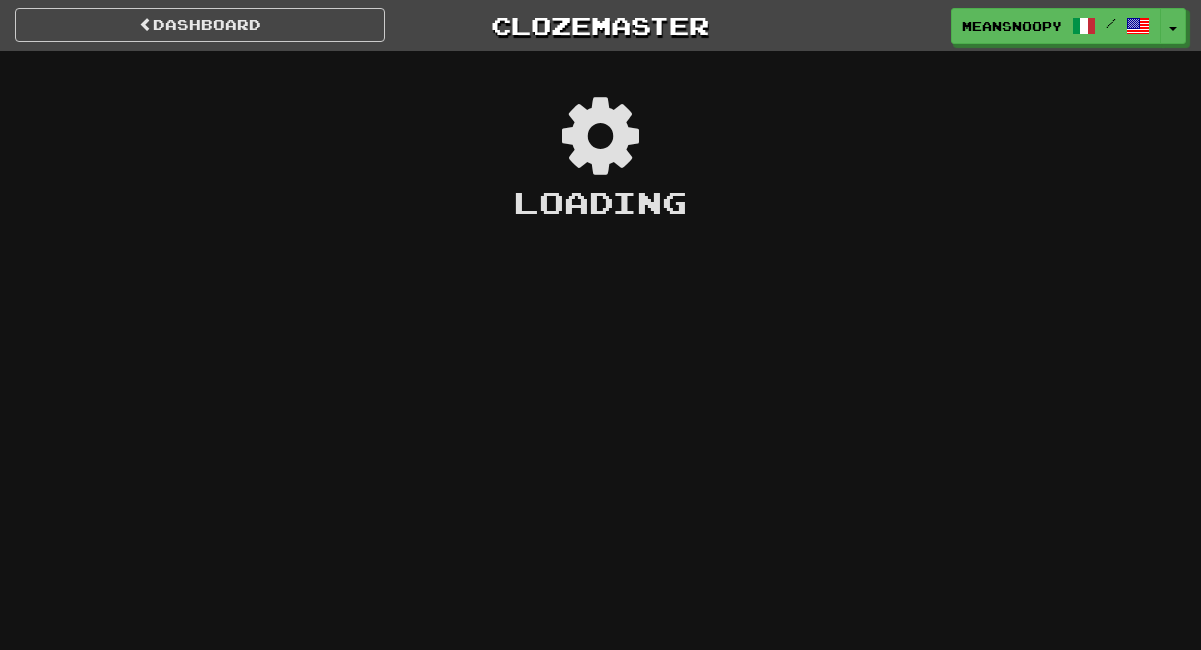 scroll, scrollTop: 0, scrollLeft: 0, axis: both 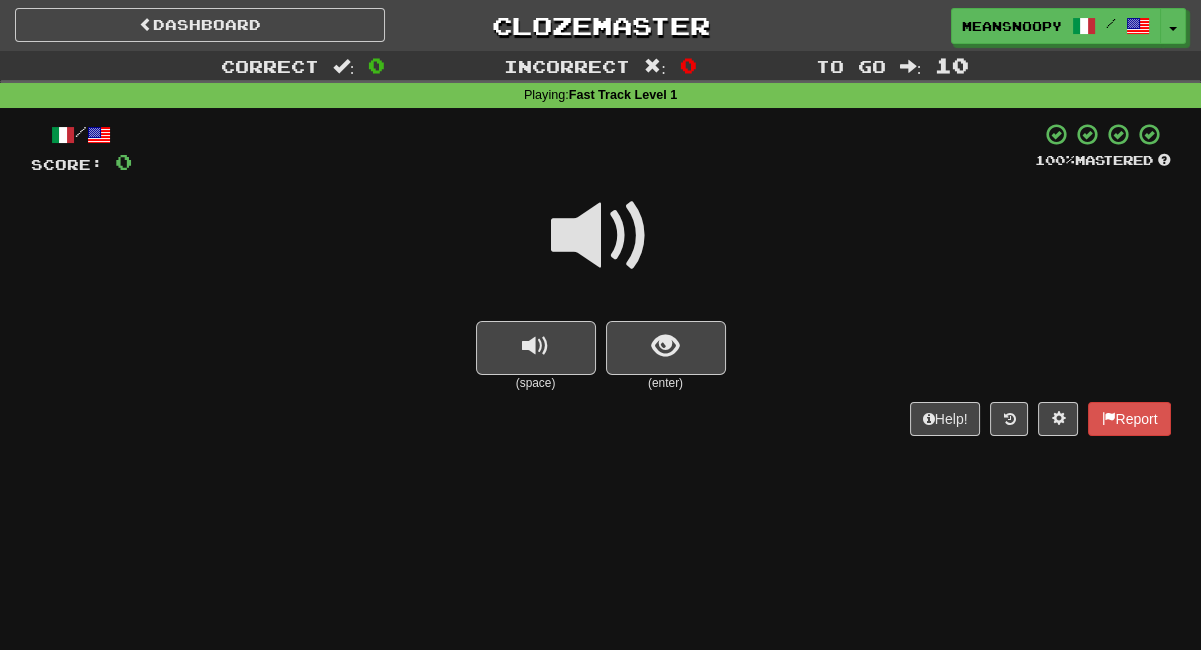 click at bounding box center (601, 236) 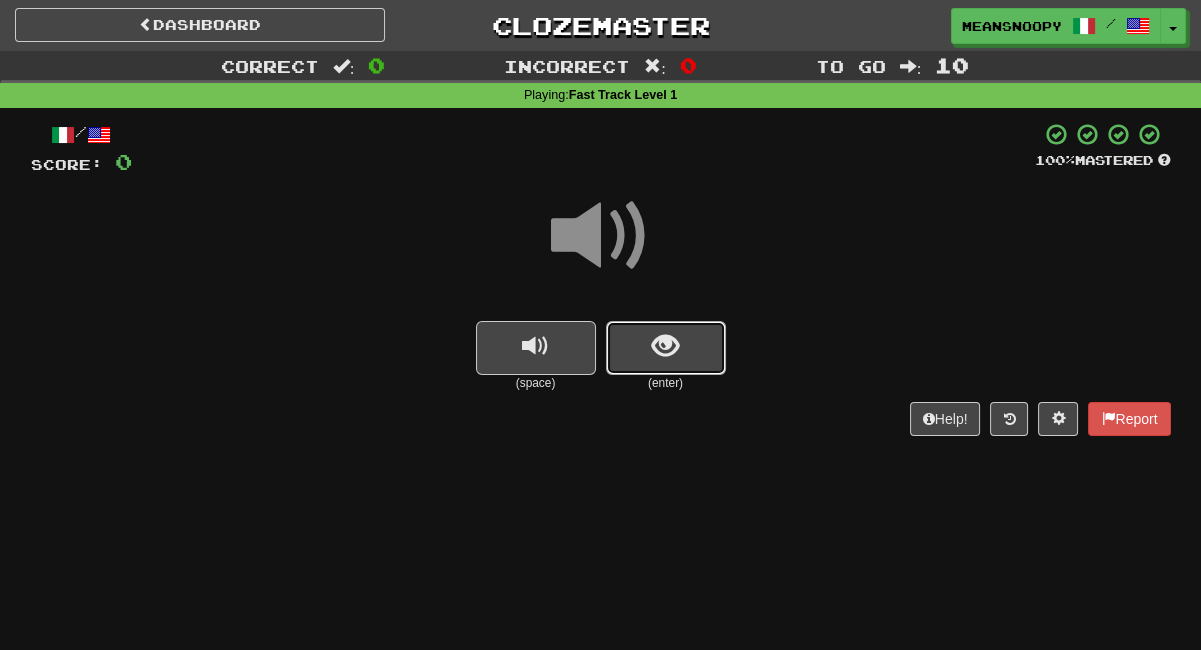 click at bounding box center [666, 348] 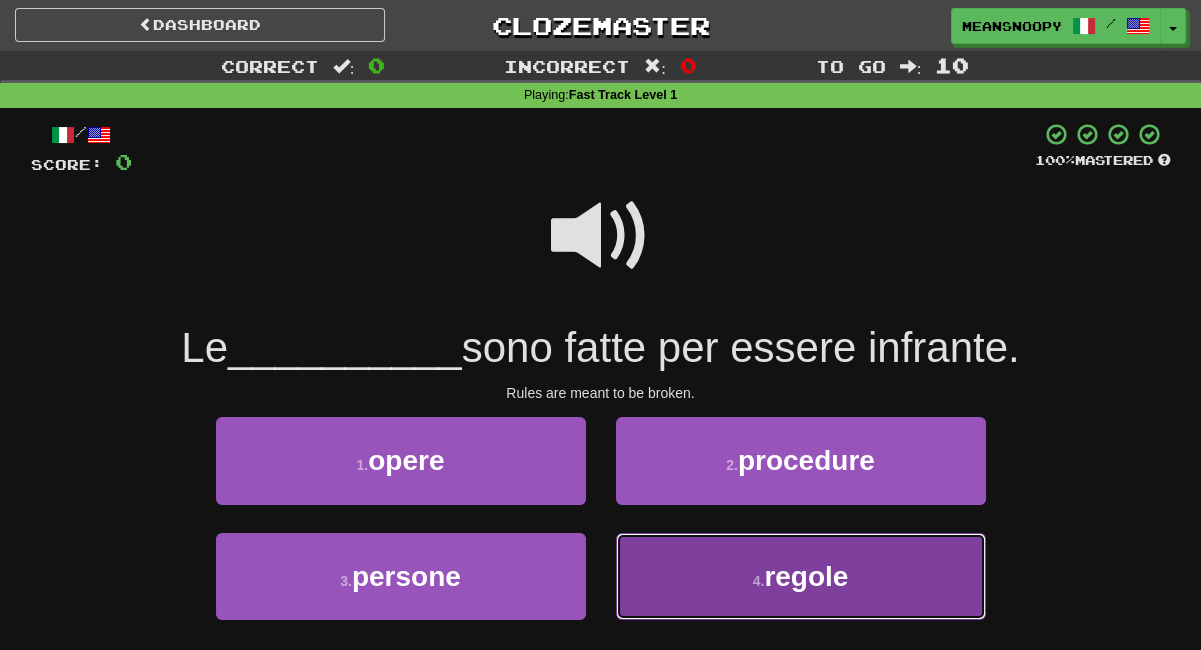 click on "4 .  regole" at bounding box center (801, 576) 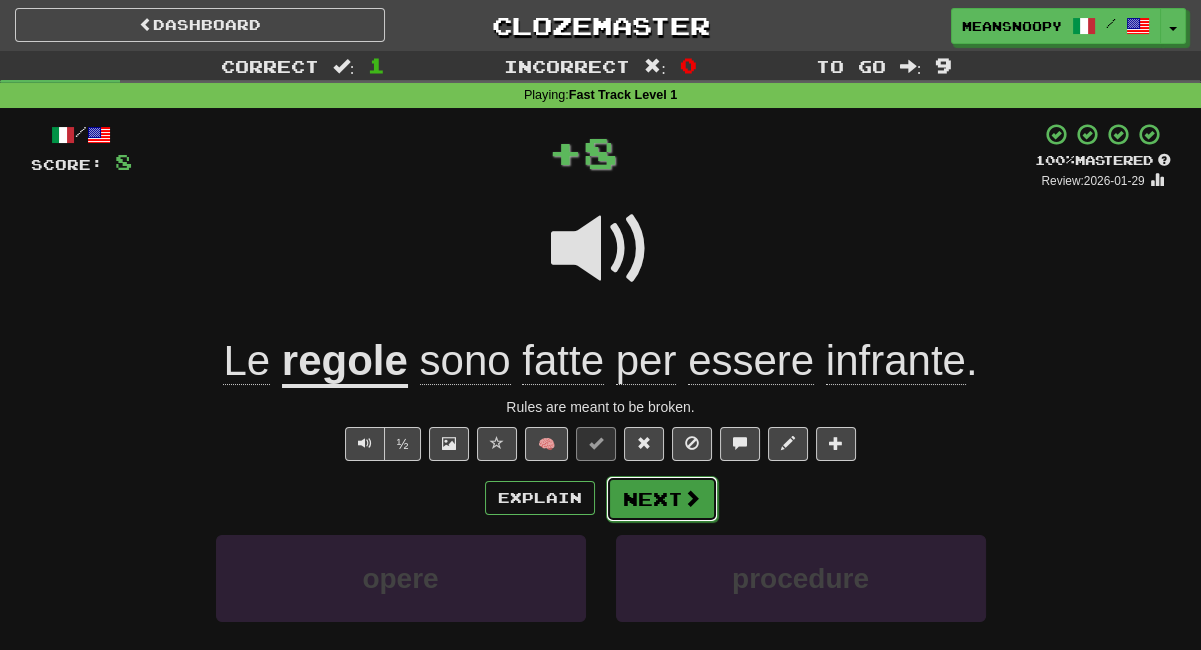 click on "Next" at bounding box center [662, 499] 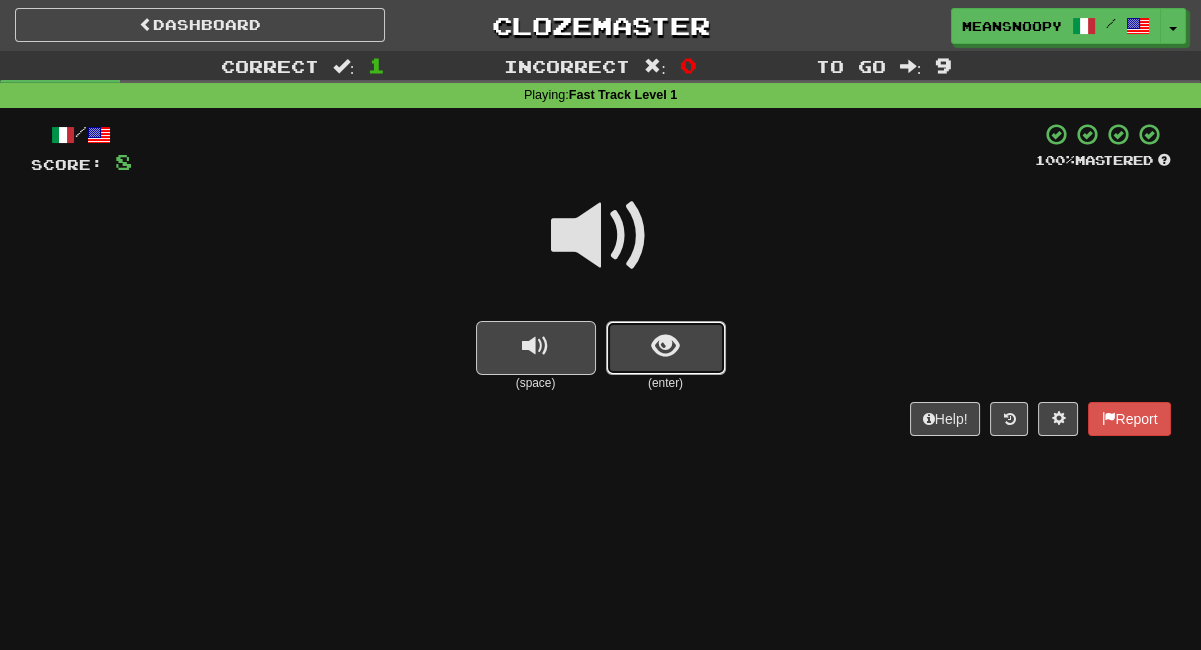 click at bounding box center (665, 346) 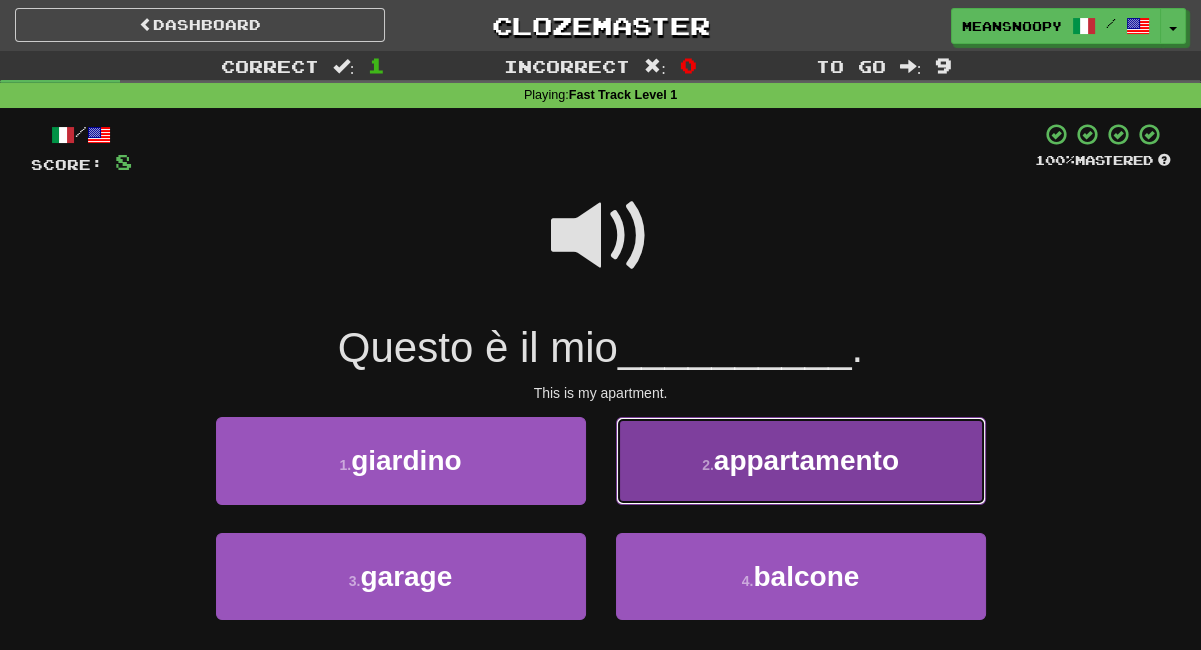 click on "2 .  appartamento" at bounding box center [801, 460] 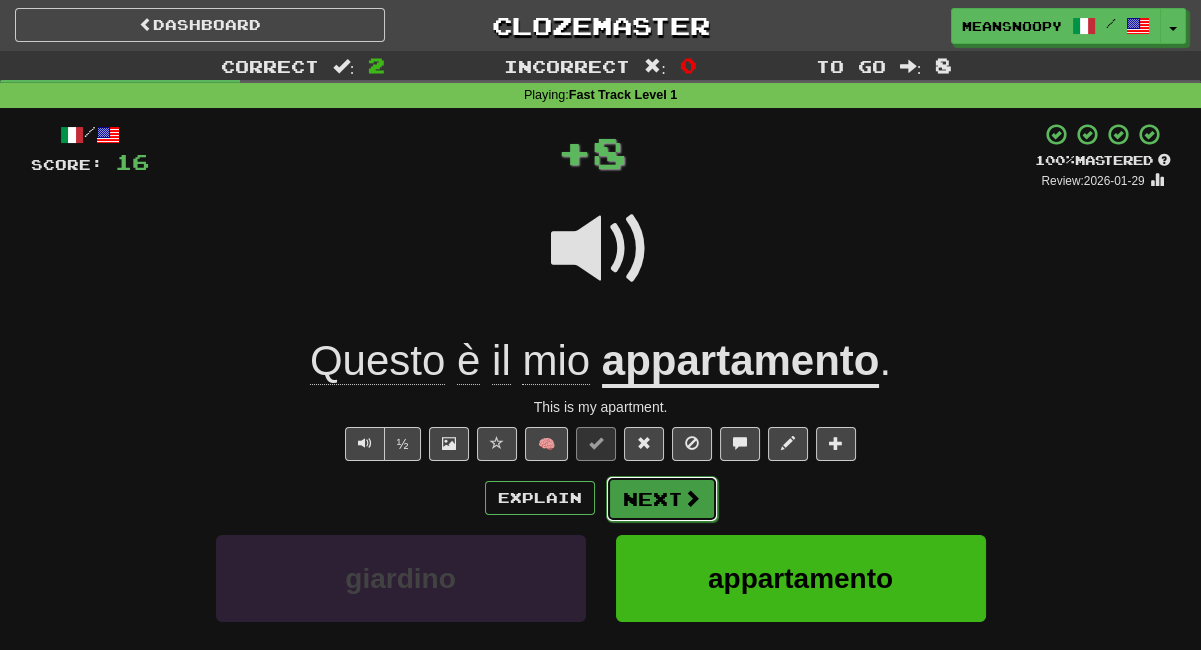 click on "Next" at bounding box center [662, 499] 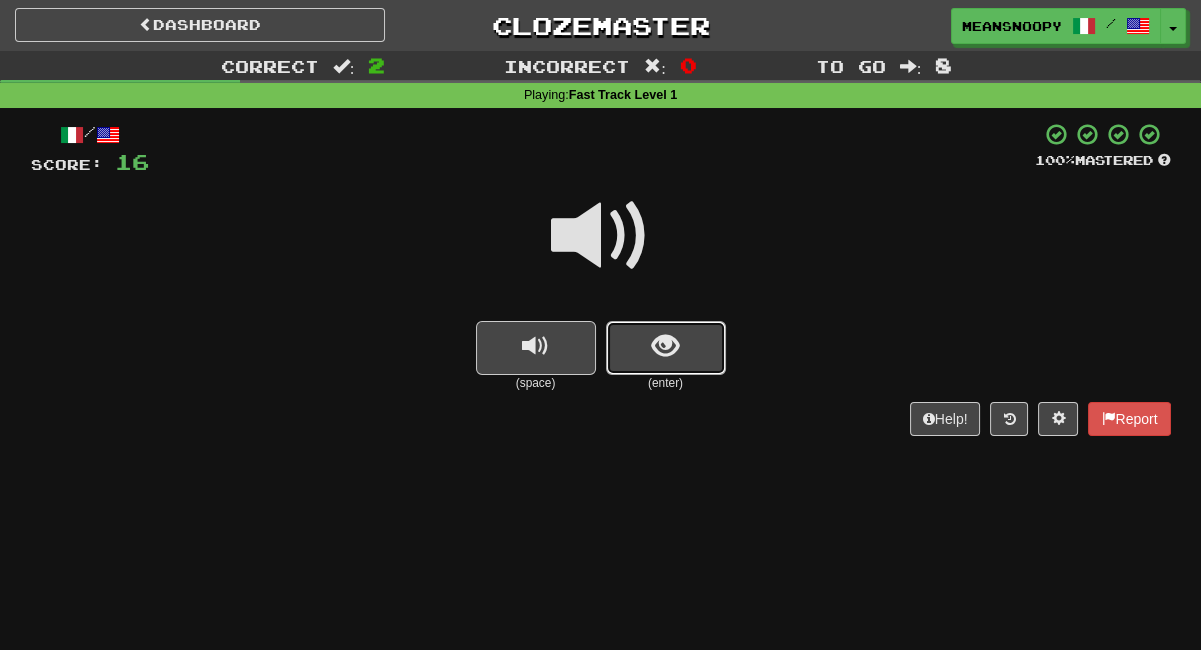 click at bounding box center (666, 348) 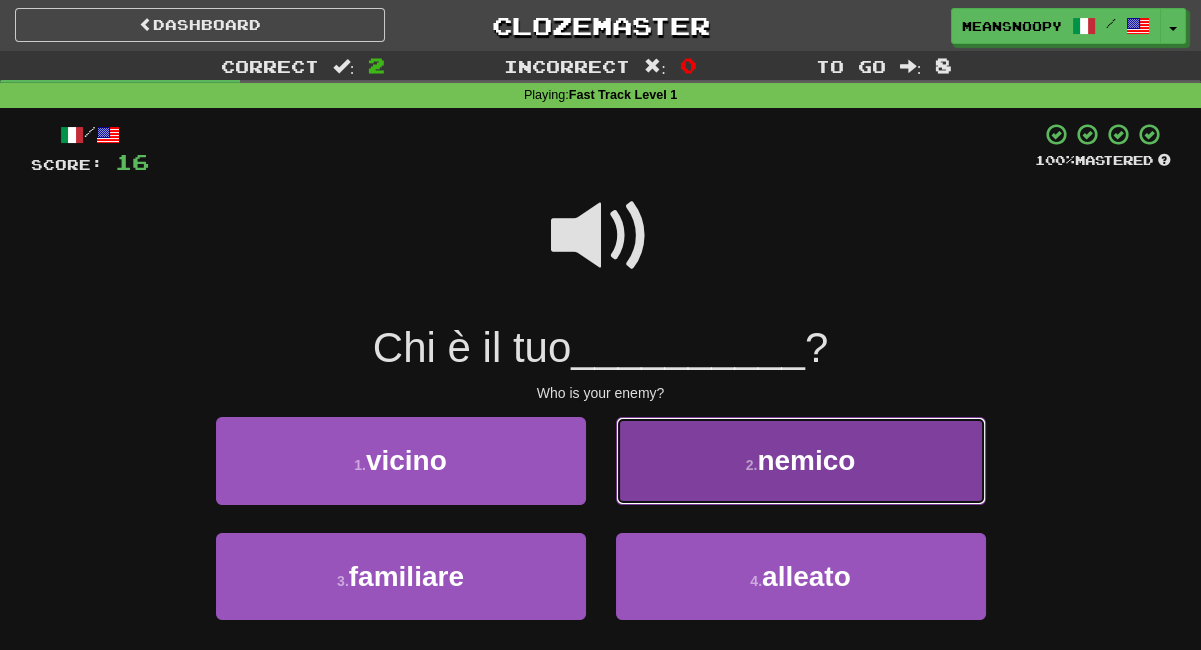click on "2 .  nemico" at bounding box center (801, 460) 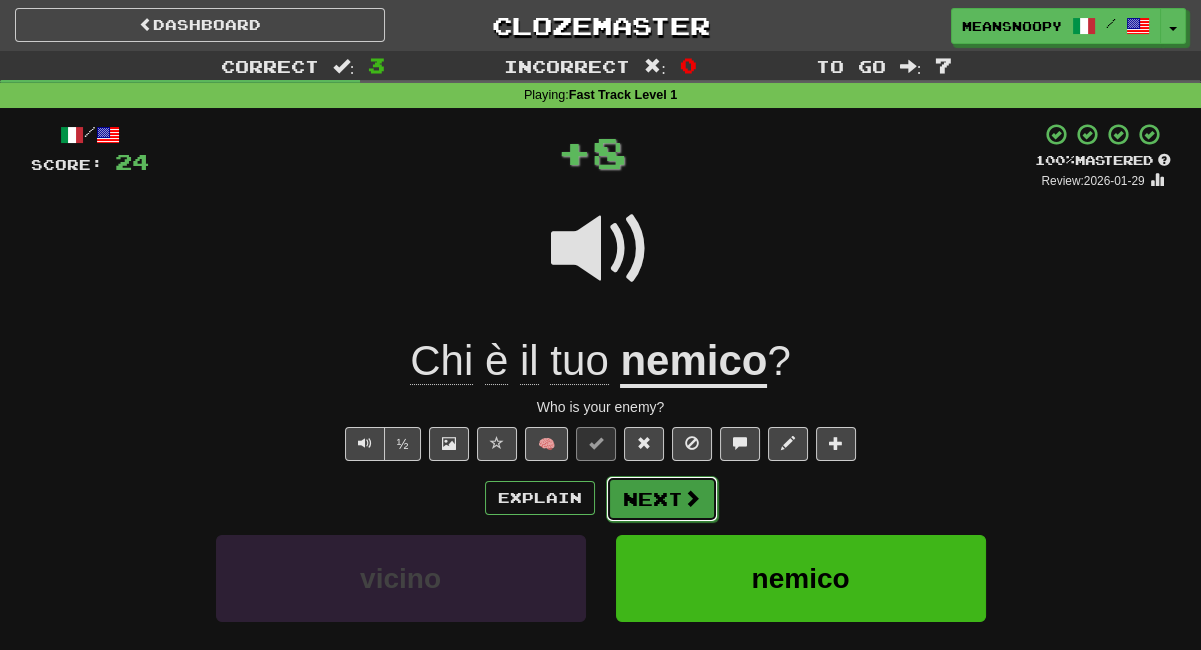click on "Next" at bounding box center (662, 499) 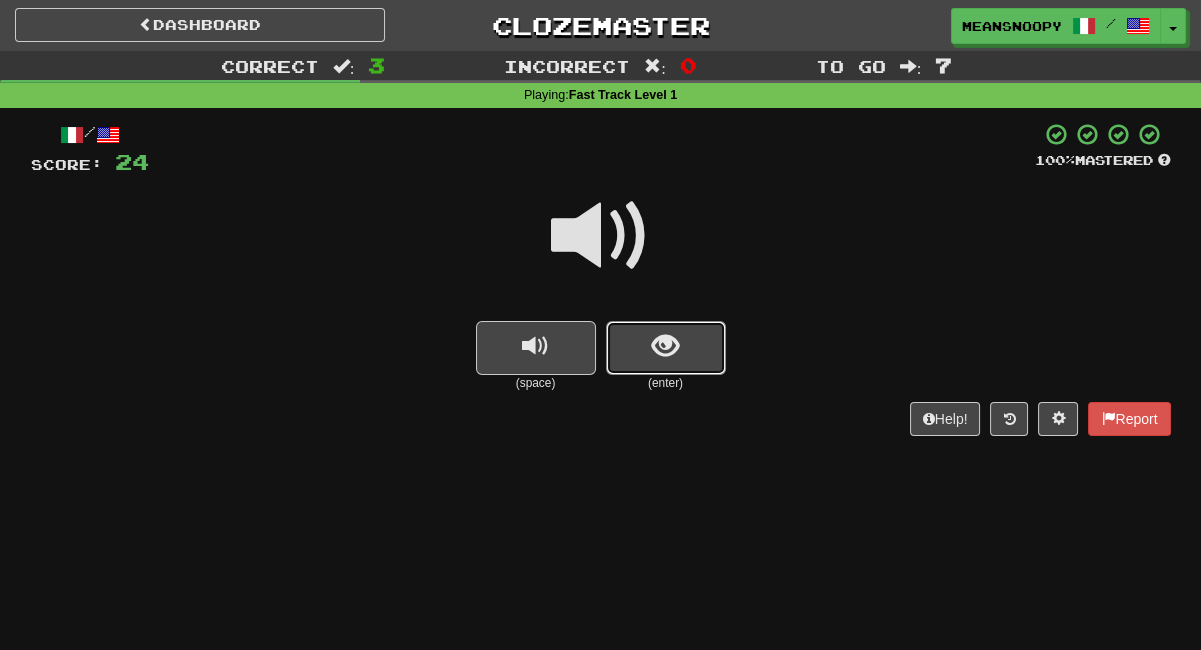 click at bounding box center [666, 348] 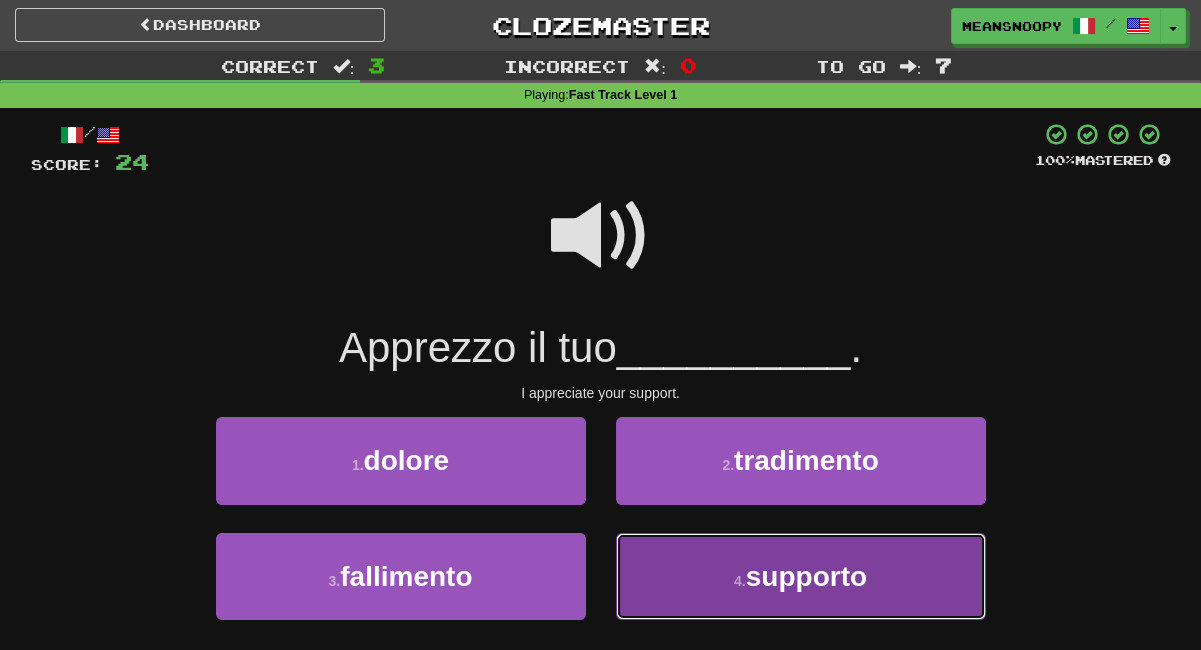 click on "4 .  supporto" at bounding box center [801, 576] 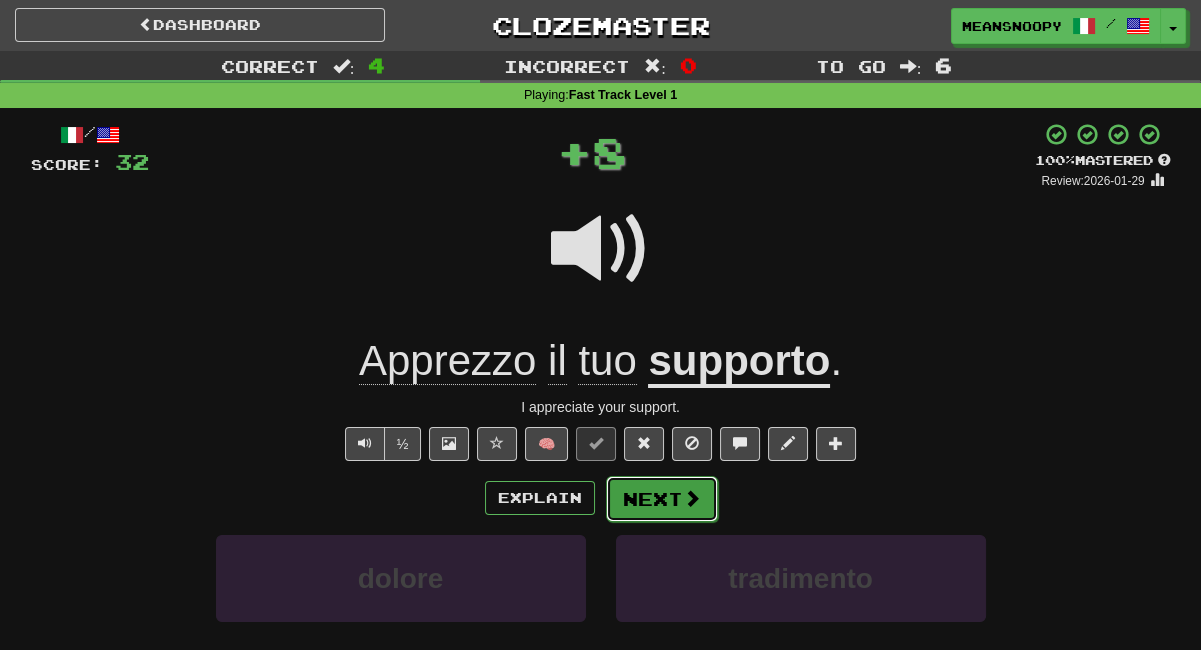 click on "Next" at bounding box center [662, 499] 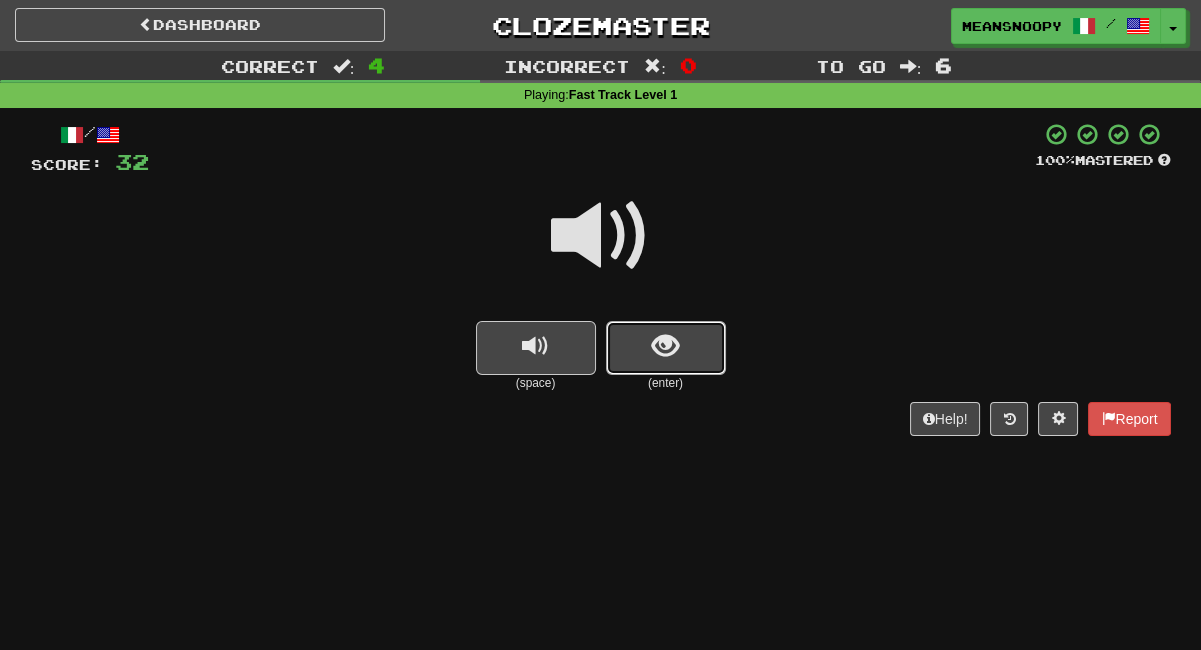 click at bounding box center [665, 346] 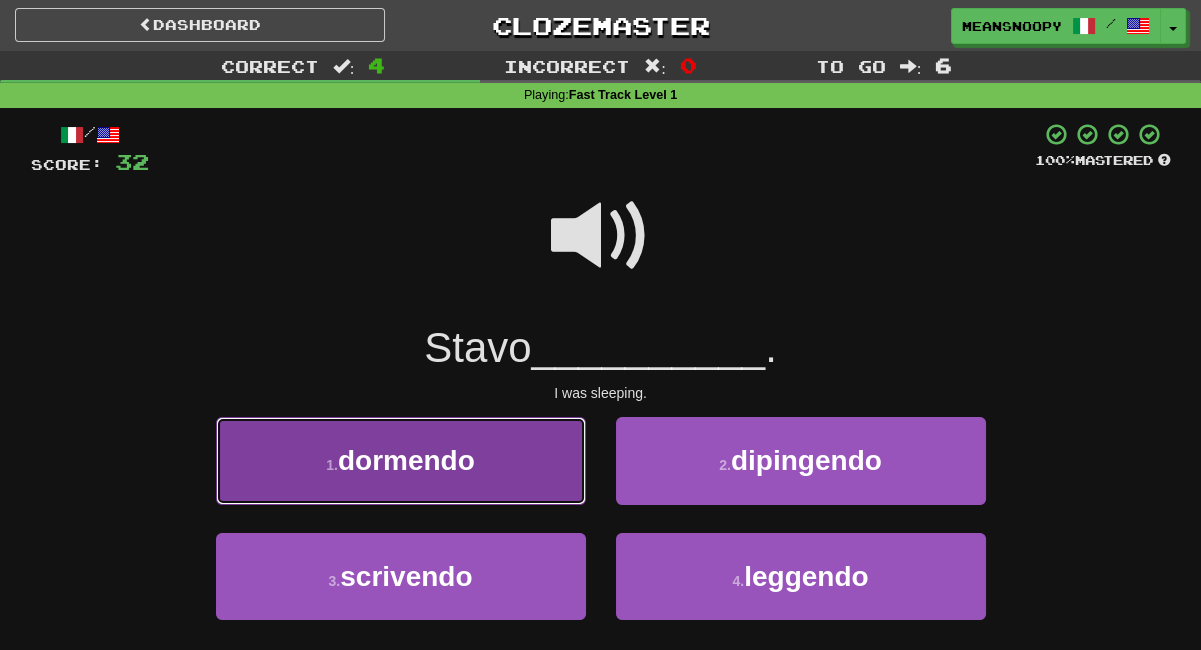 click on "1 .  dormendo" at bounding box center [401, 460] 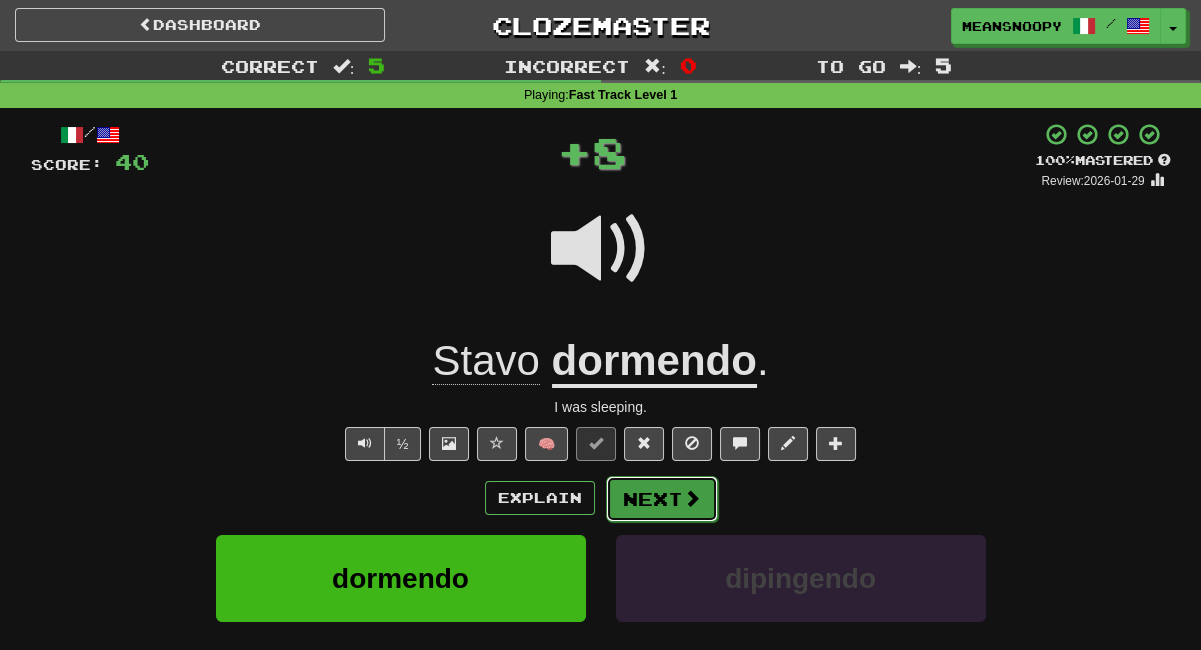 click on "Next" at bounding box center [662, 499] 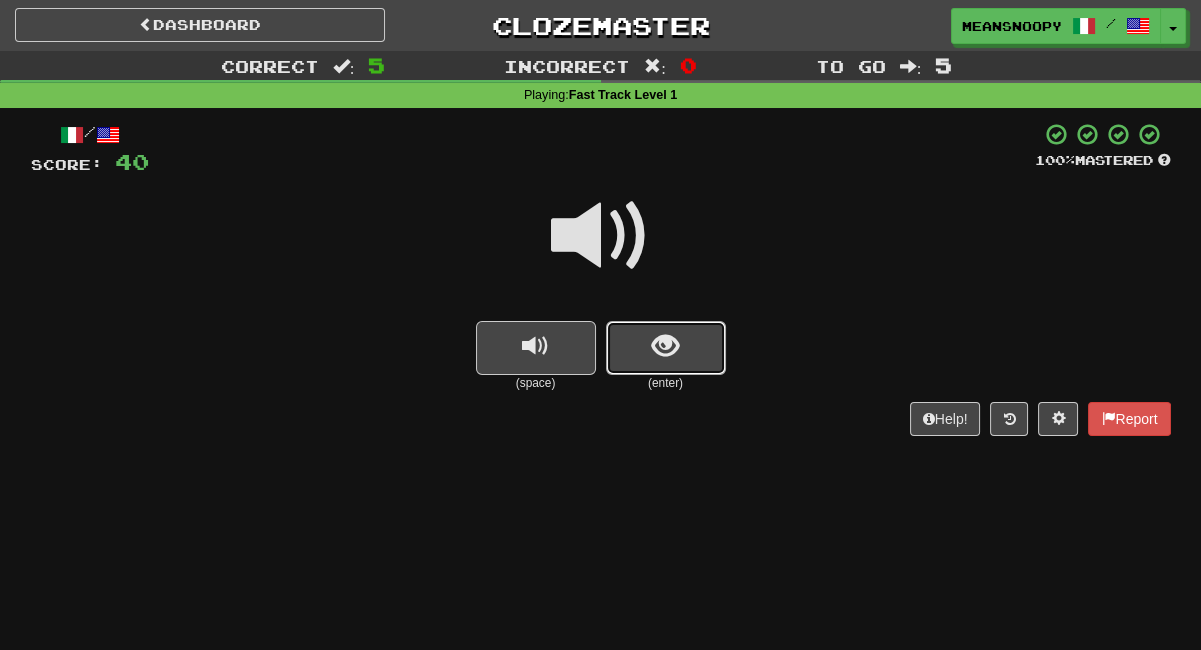 click at bounding box center (666, 348) 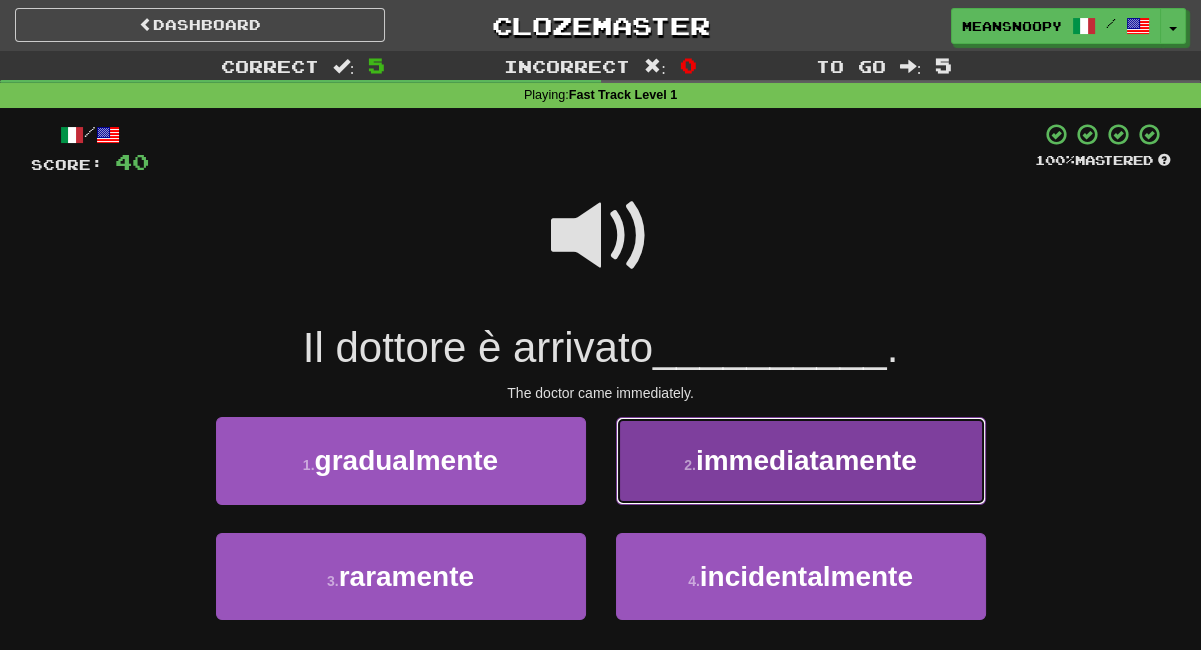 click on "2 .  immediatamente" at bounding box center [801, 460] 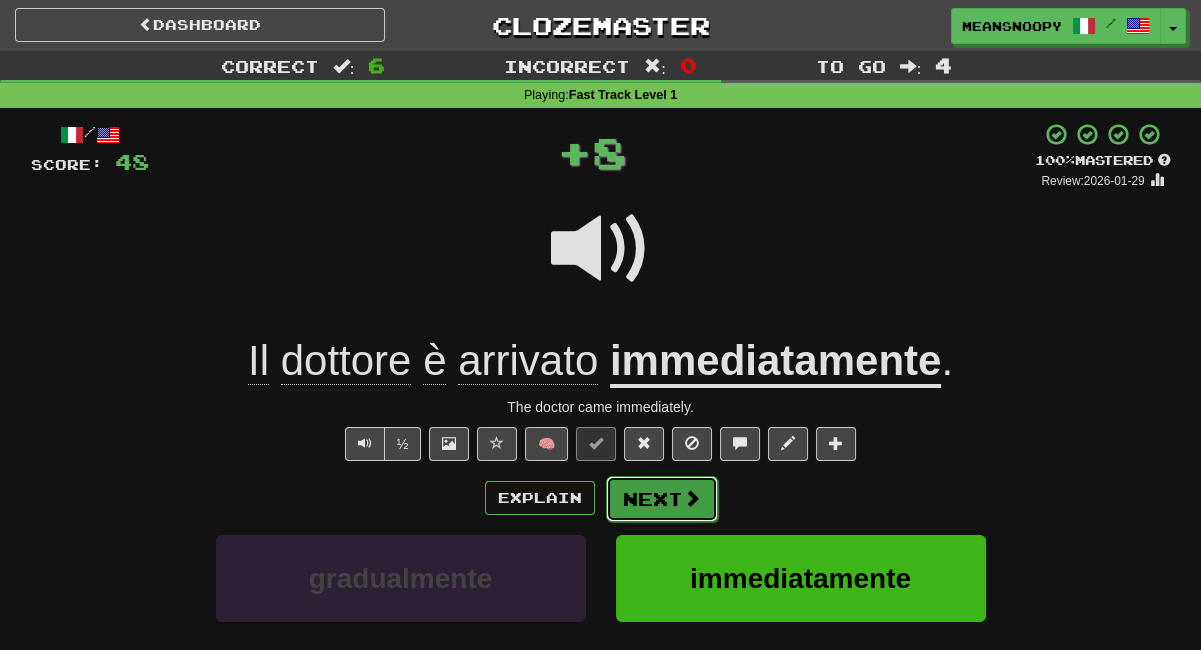 click on "Next" at bounding box center [662, 499] 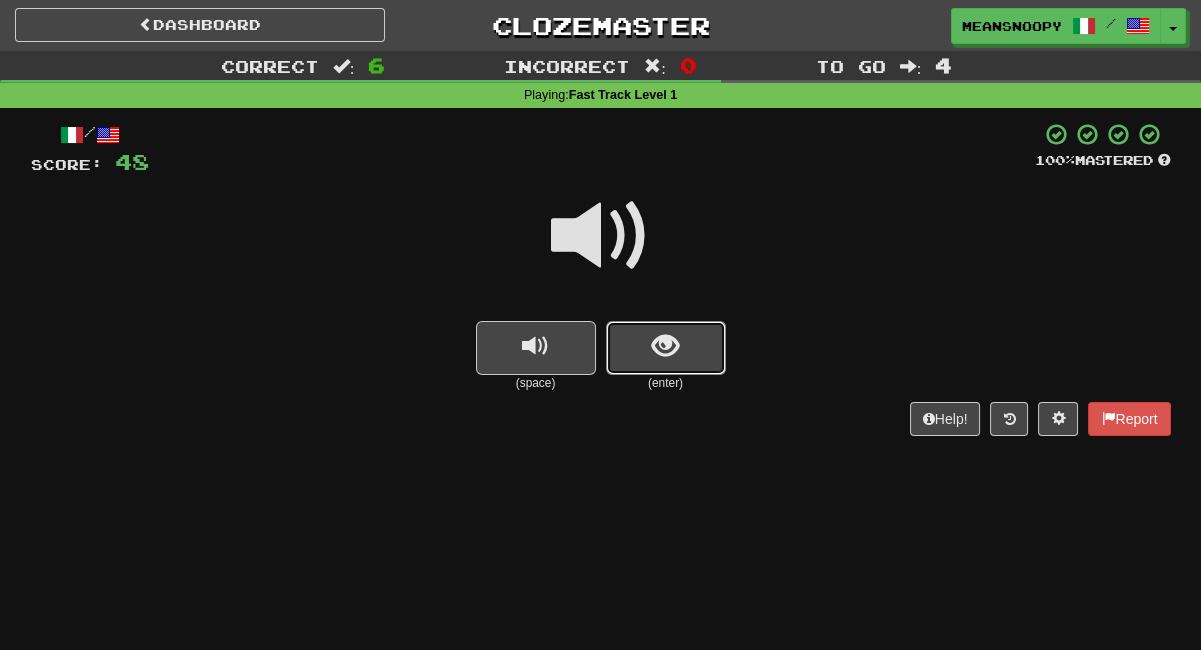 click at bounding box center [665, 346] 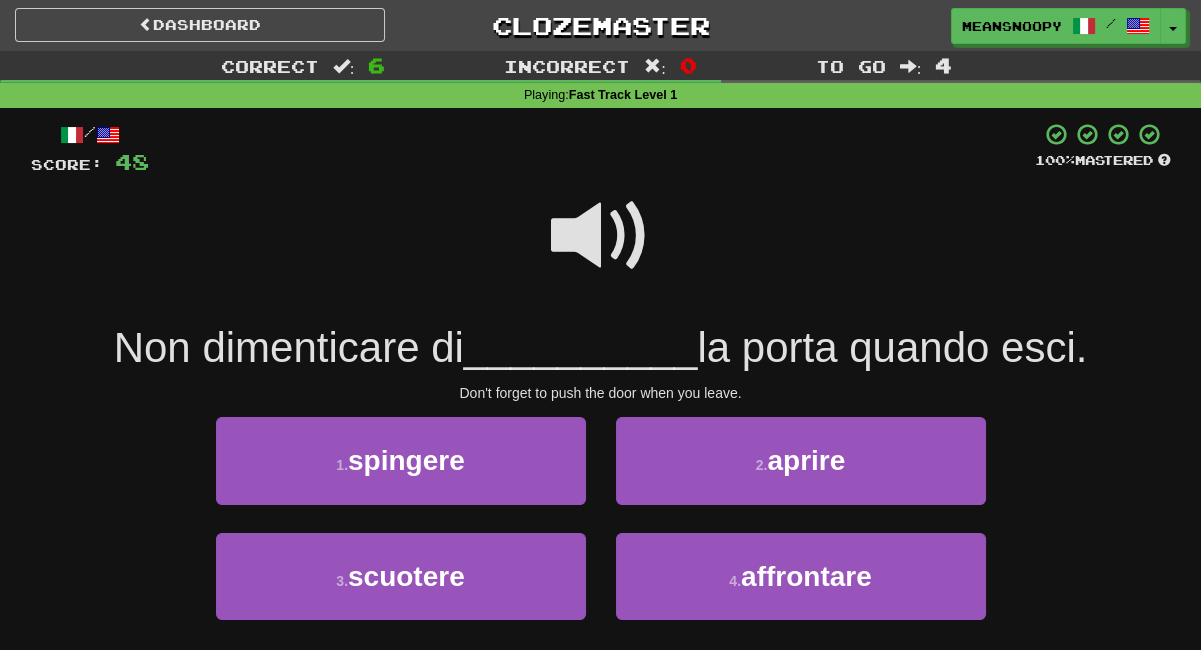 click at bounding box center (601, 236) 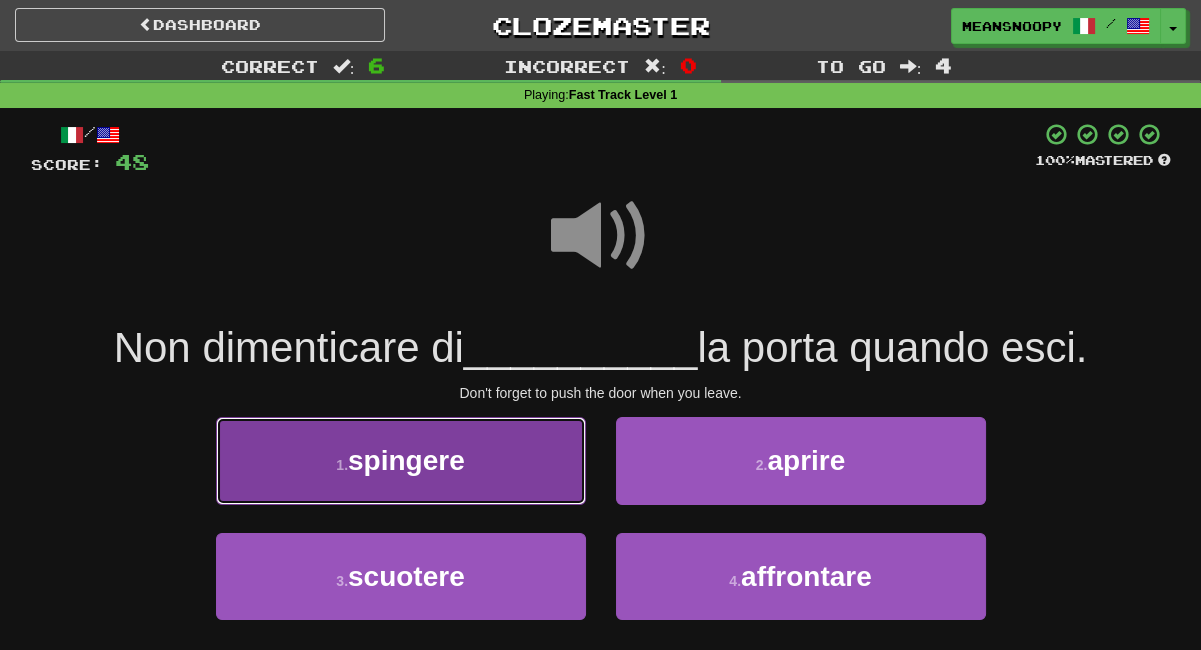 click on "1 .  spingere" at bounding box center [401, 460] 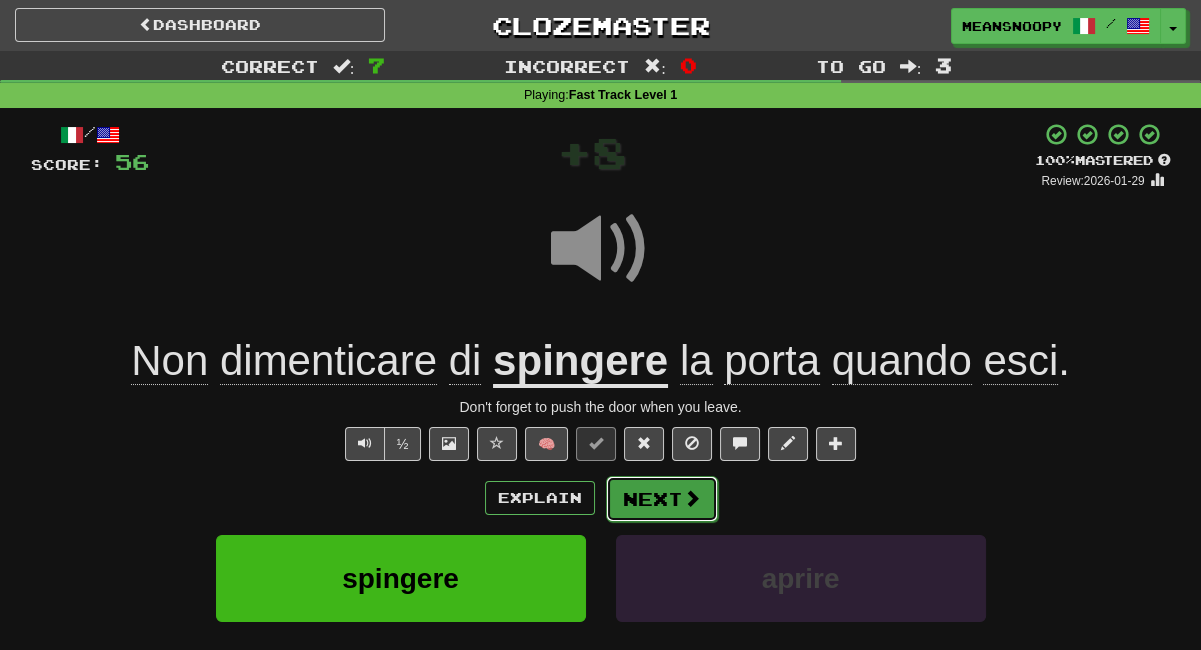 click on "Next" at bounding box center (662, 499) 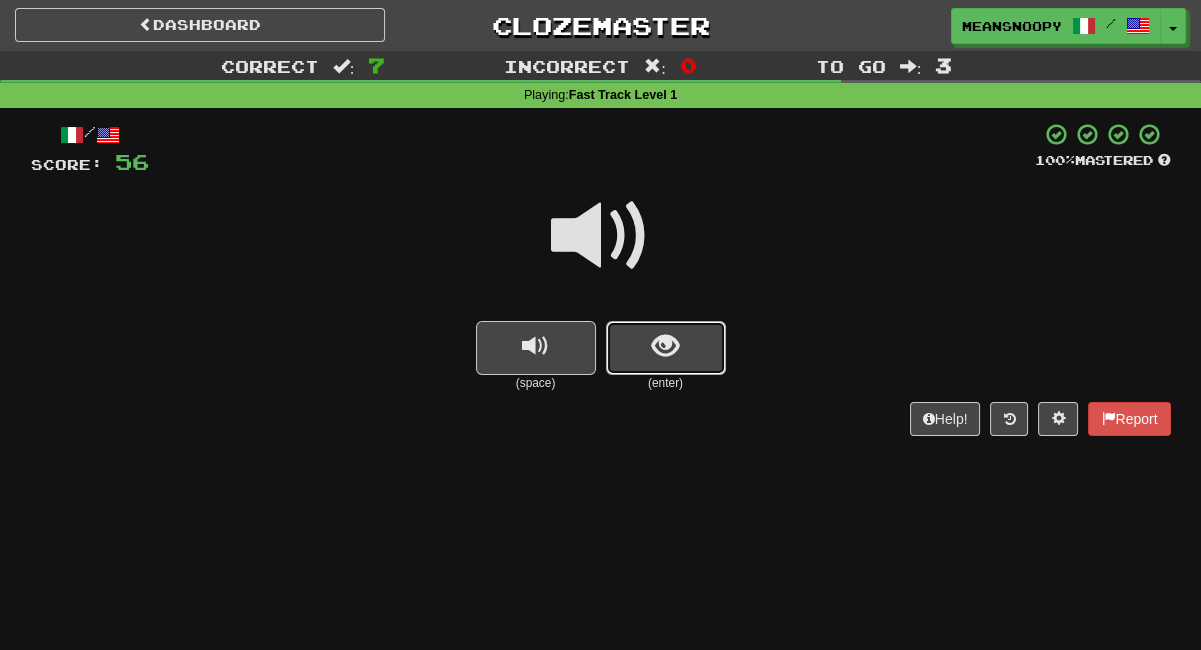 click at bounding box center [666, 348] 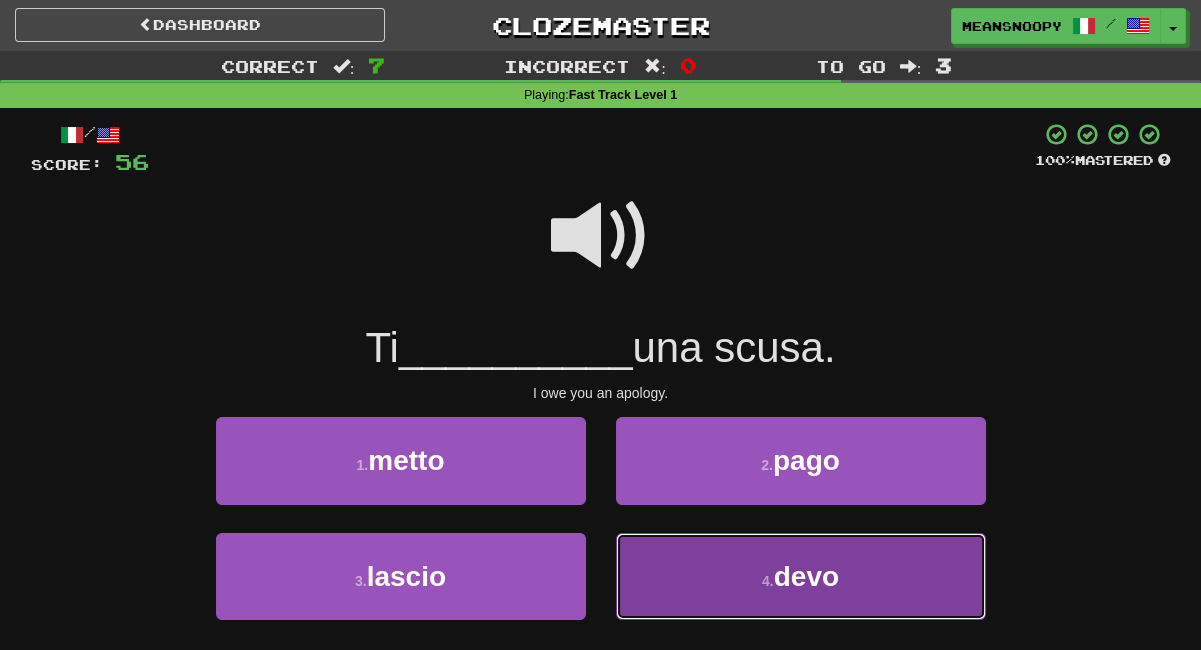 click on "4 .  devo" at bounding box center (801, 576) 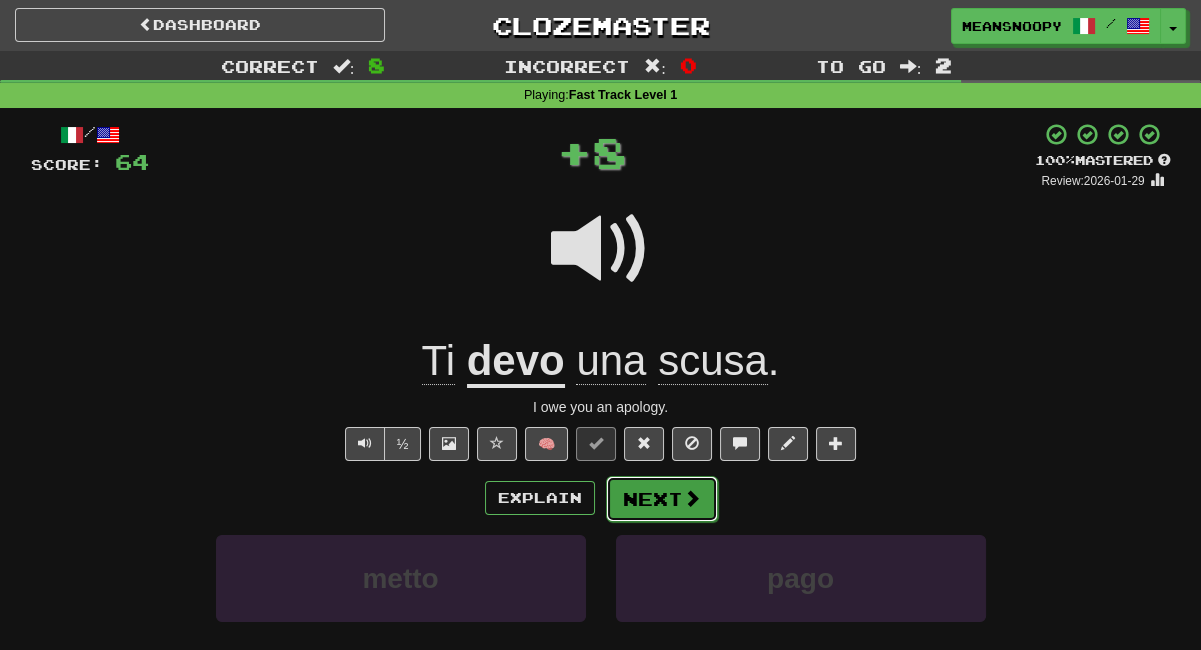 click on "Next" at bounding box center (662, 499) 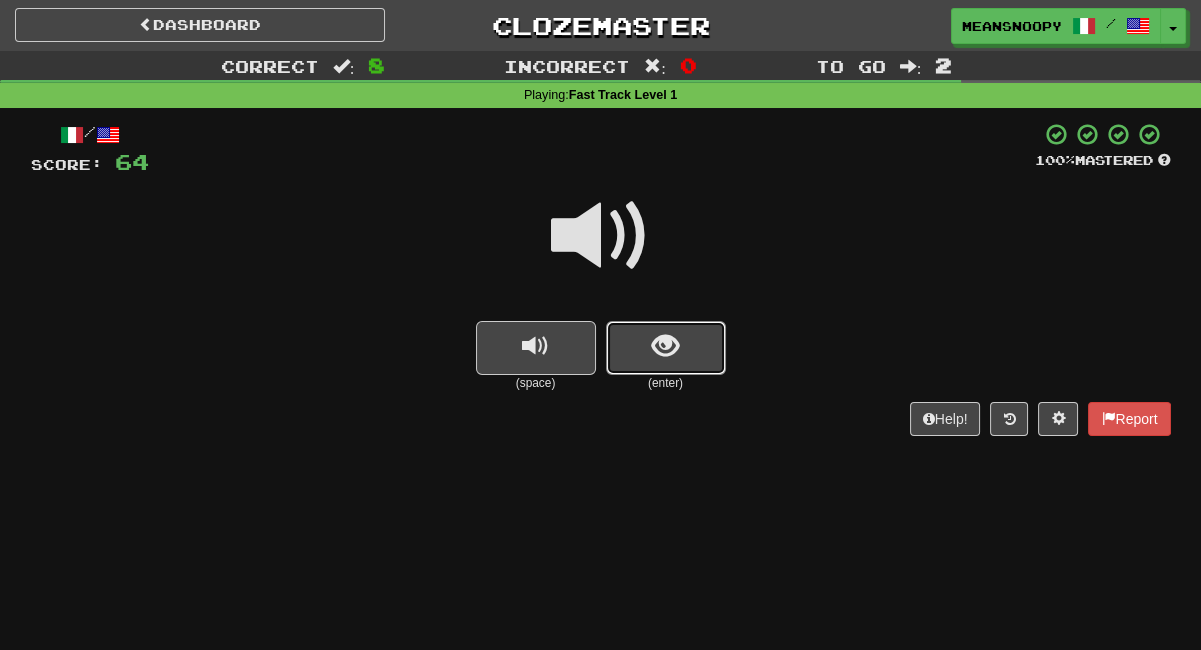 click at bounding box center [666, 348] 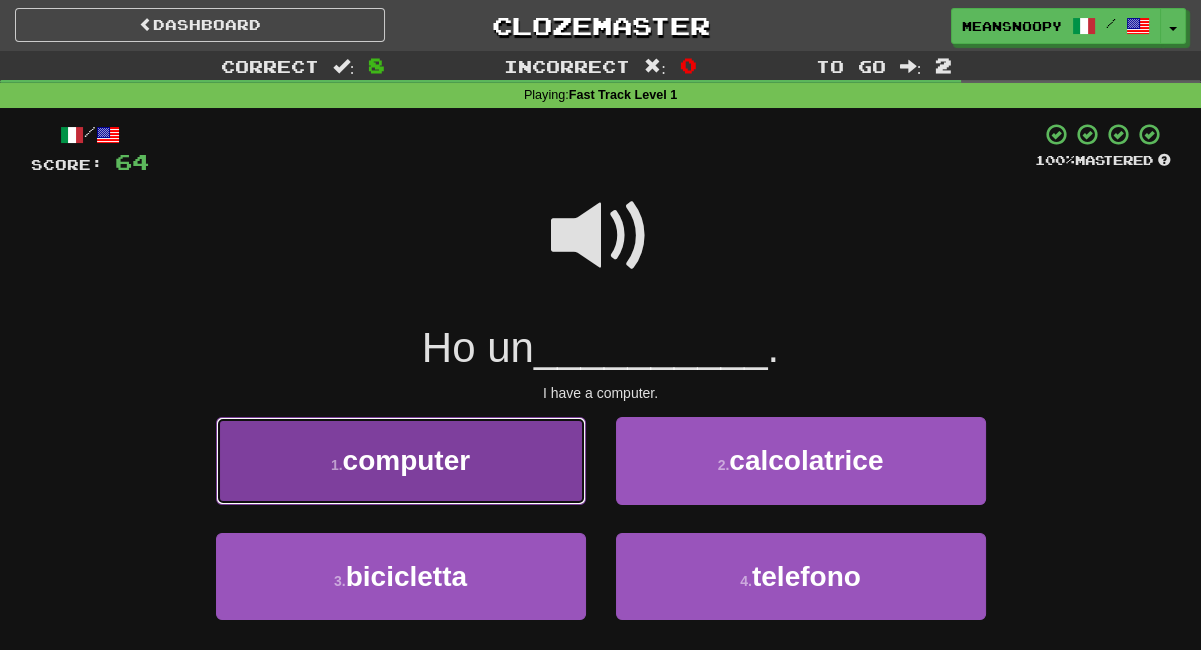 click on "1 .  computer" at bounding box center (401, 460) 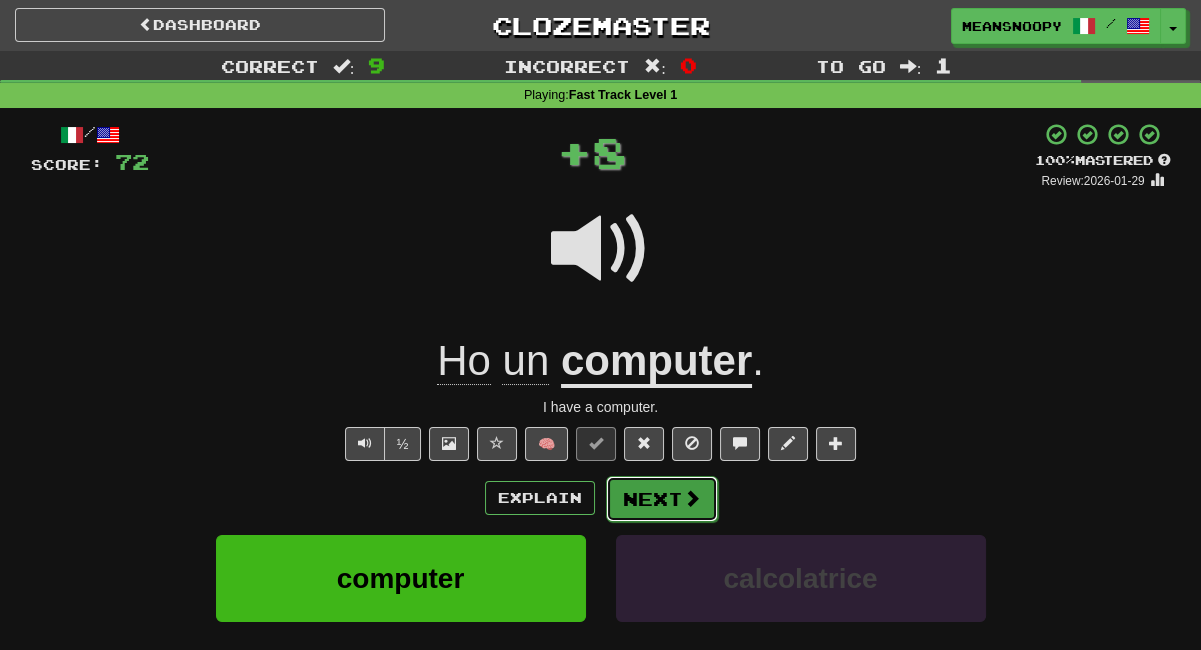 click on "Next" at bounding box center (662, 499) 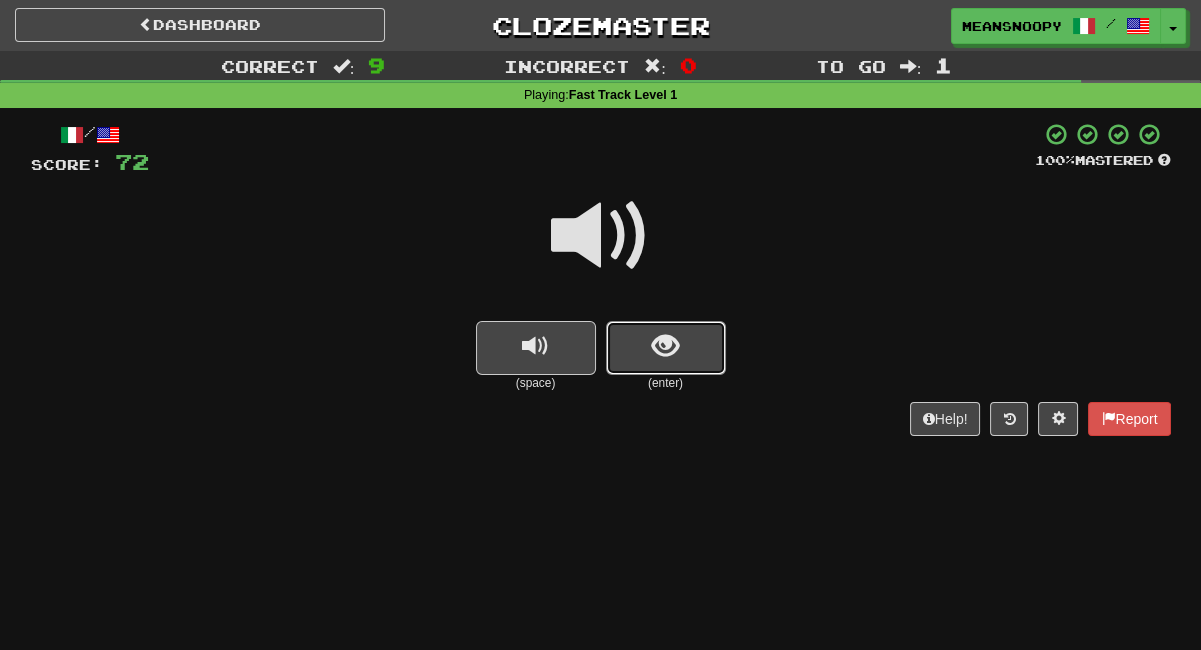 click at bounding box center [665, 346] 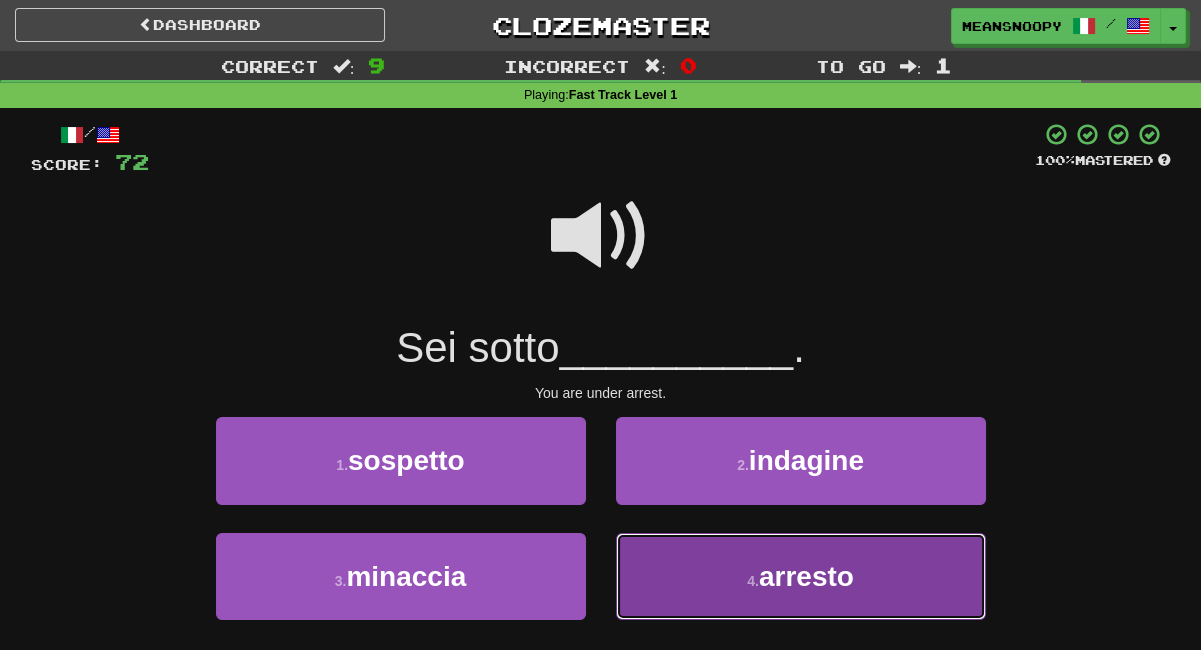 click on "4 .  arresto" at bounding box center [801, 576] 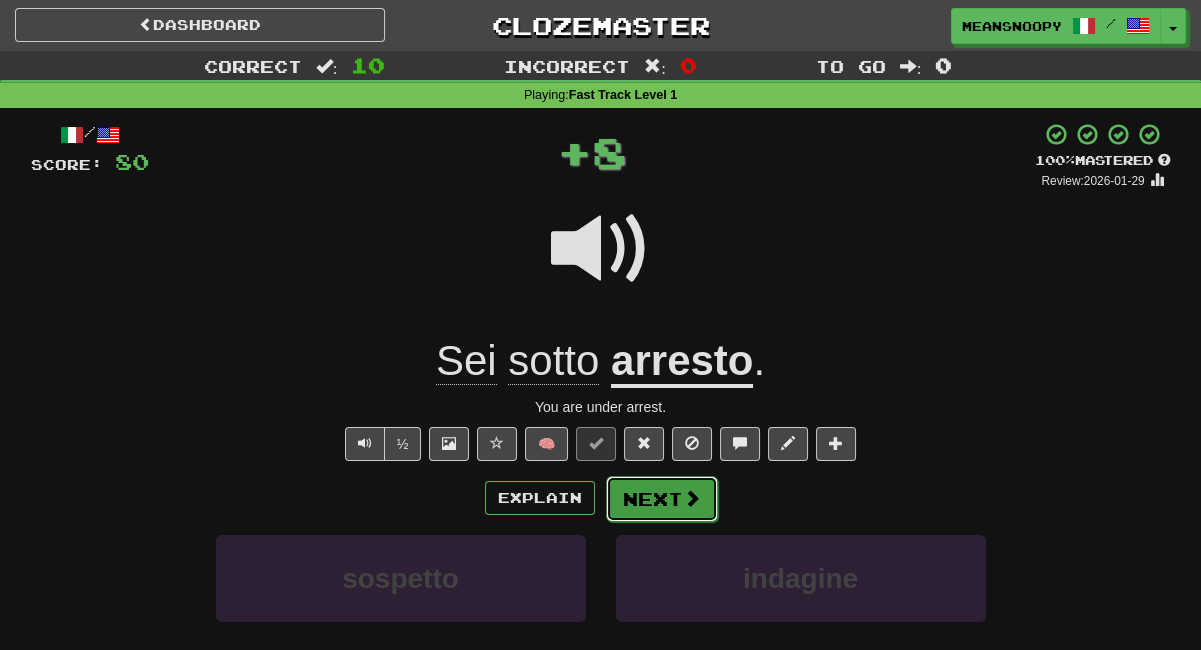 click on "Next" at bounding box center (662, 499) 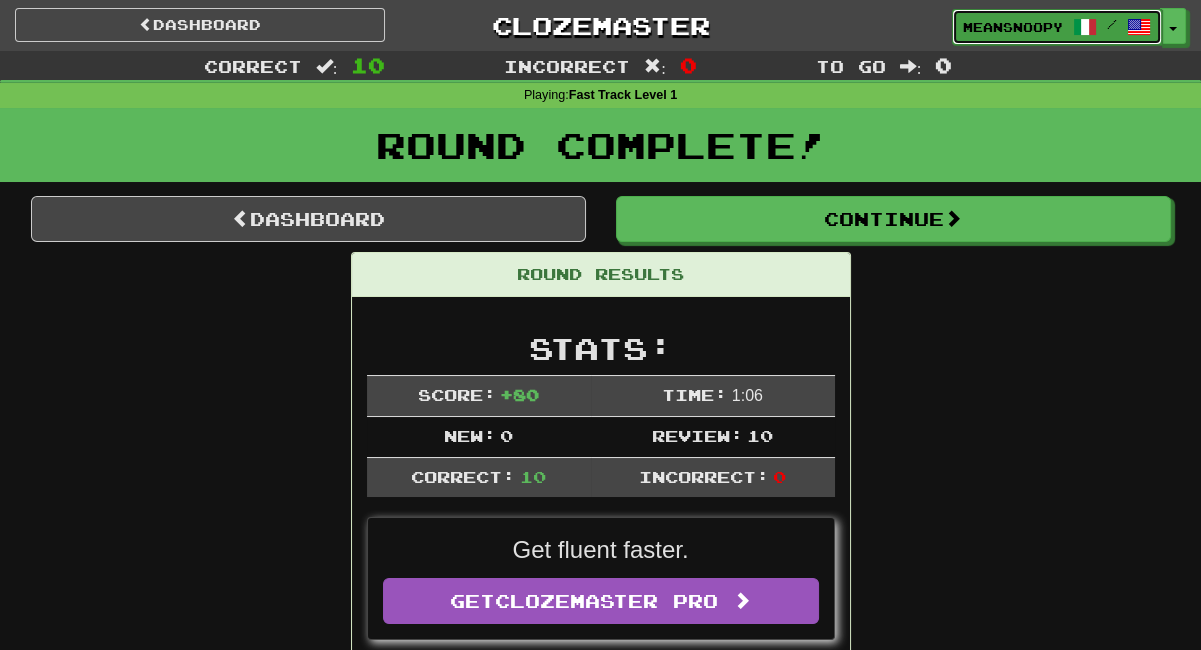click on "meansnoopy
/" at bounding box center [1057, 27] 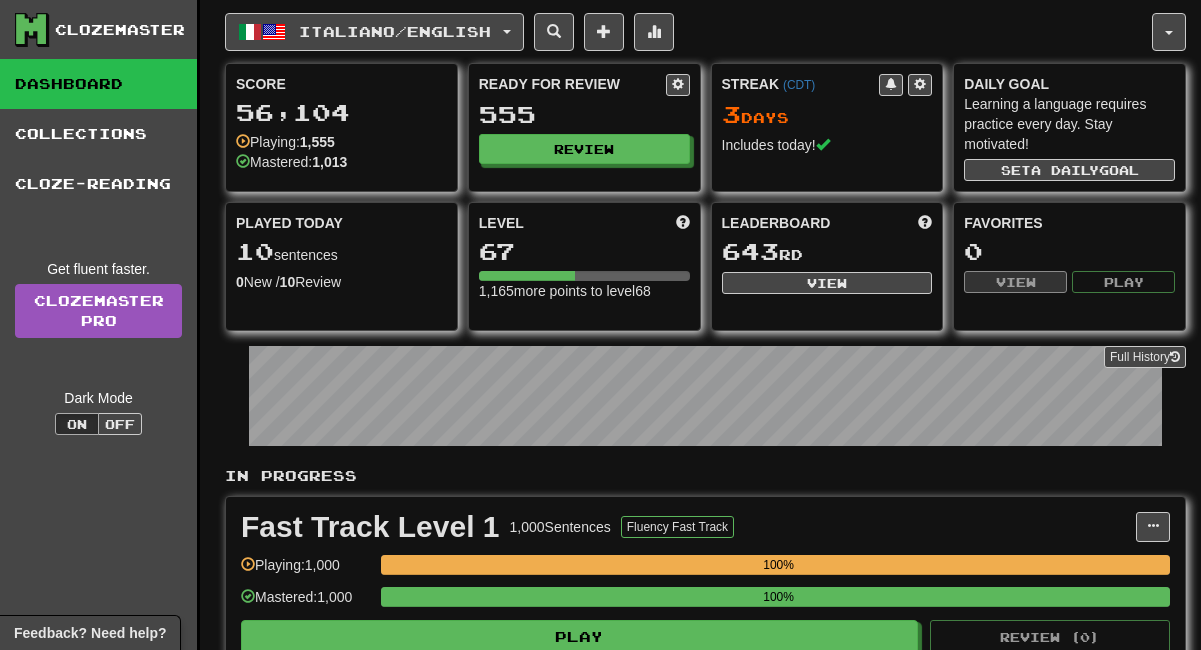 scroll, scrollTop: 0, scrollLeft: 0, axis: both 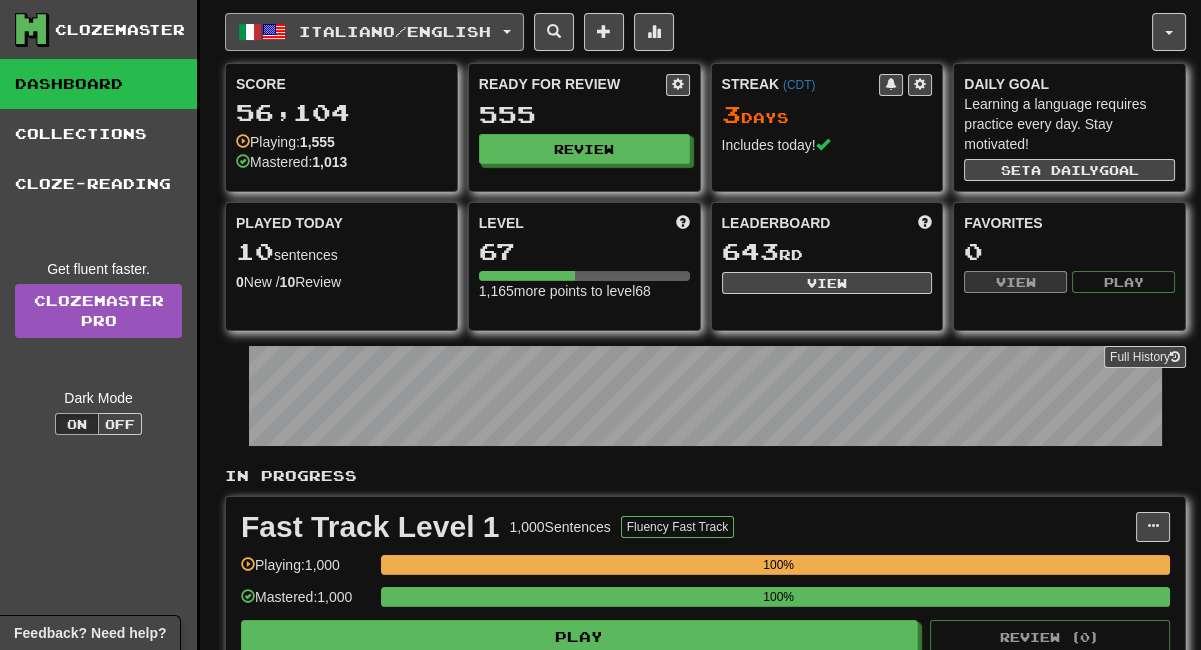 click on "Italiano  /  English" at bounding box center (374, 32) 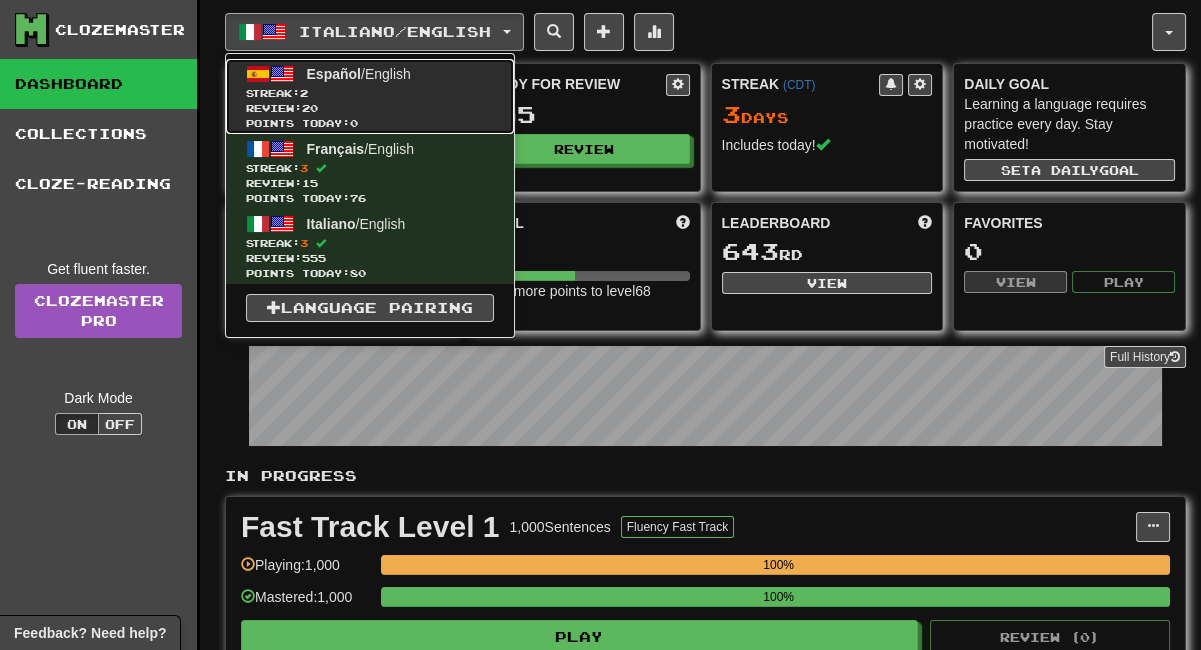 click on "Streak:  2" at bounding box center (370, 93) 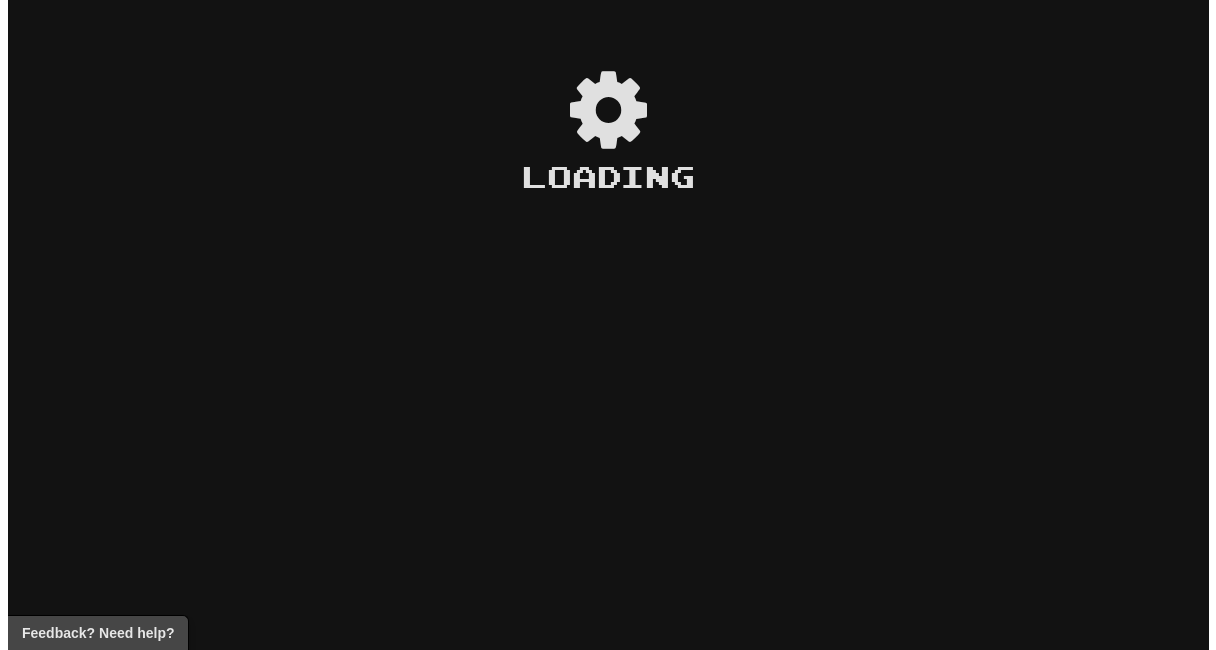 scroll, scrollTop: 0, scrollLeft: 0, axis: both 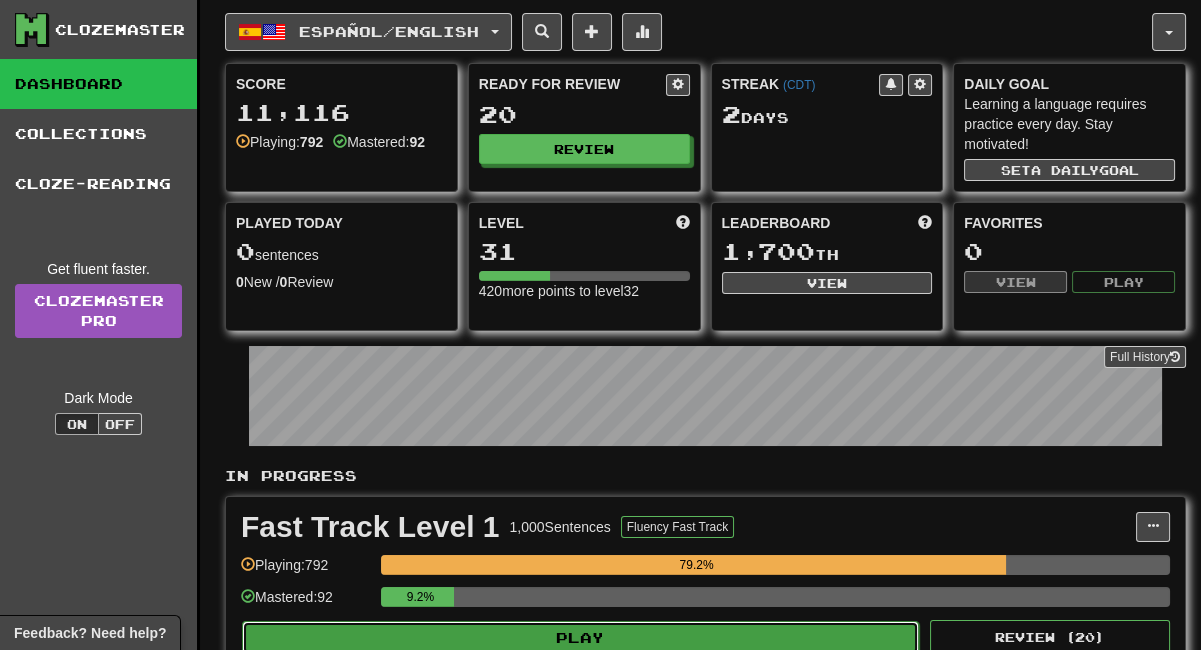 click on "Play" at bounding box center [580, 638] 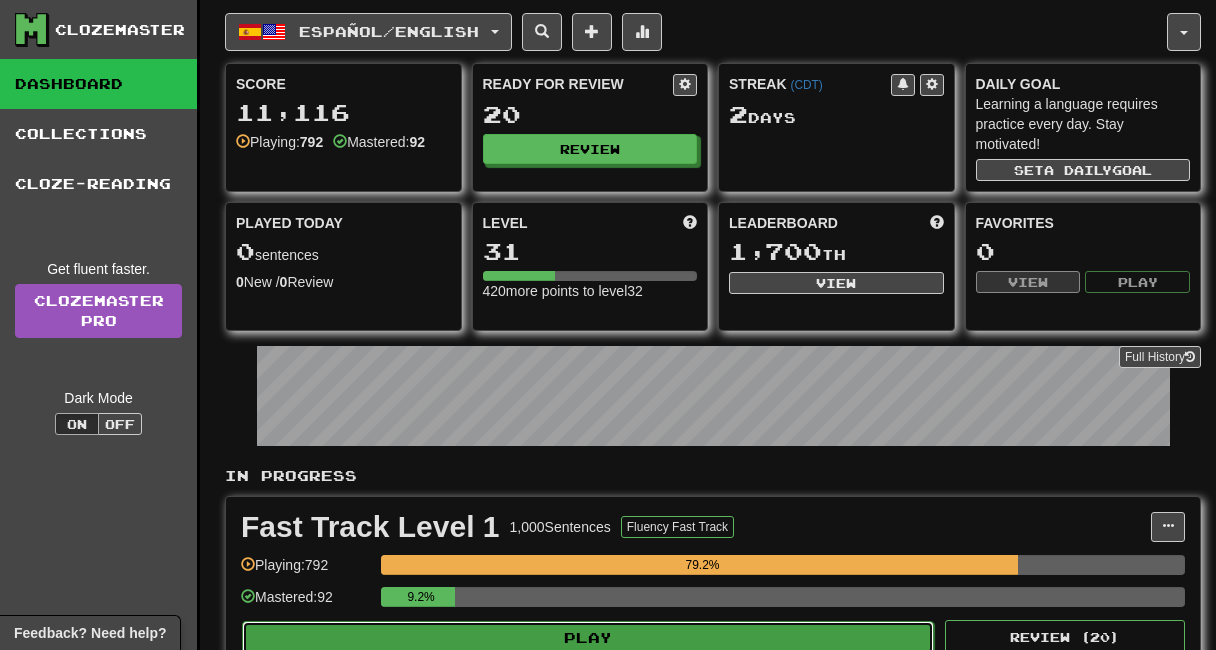 select on "**" 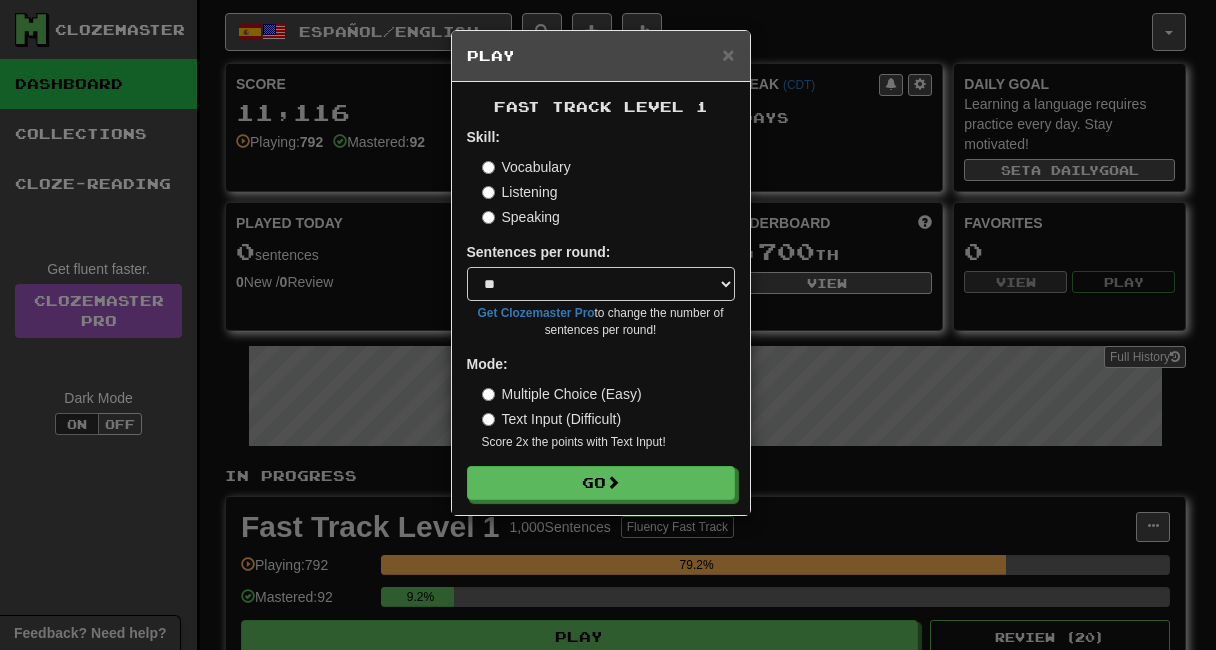 click on "Listening" at bounding box center (520, 192) 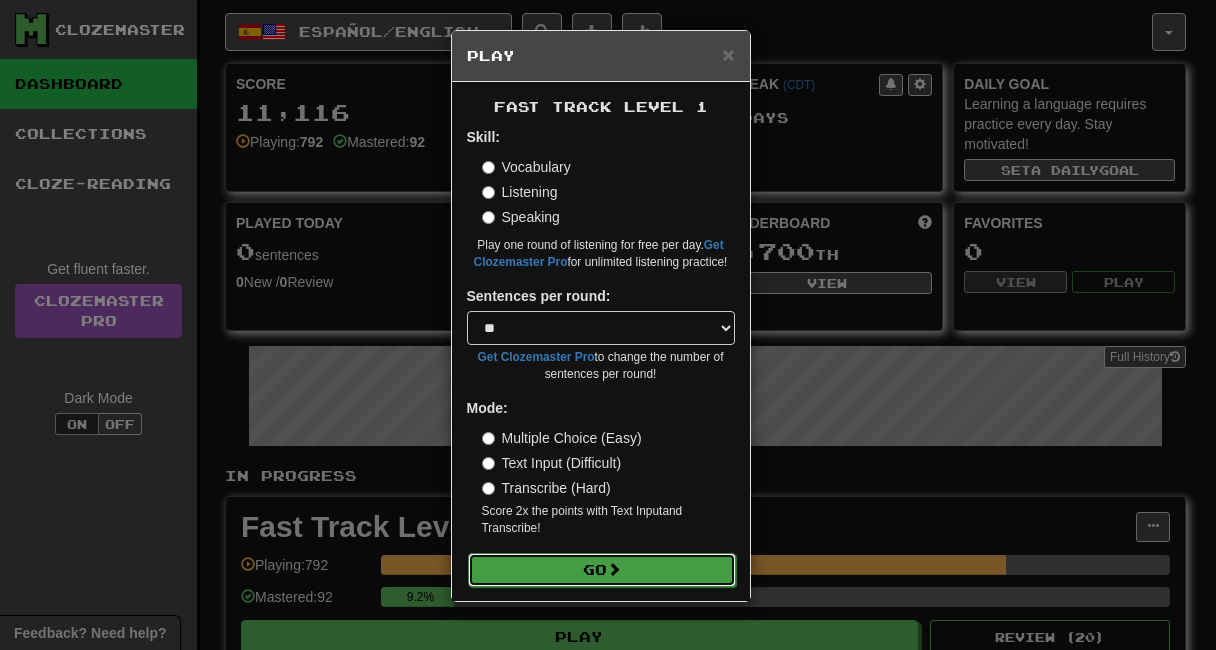 click on "Go" at bounding box center (602, 570) 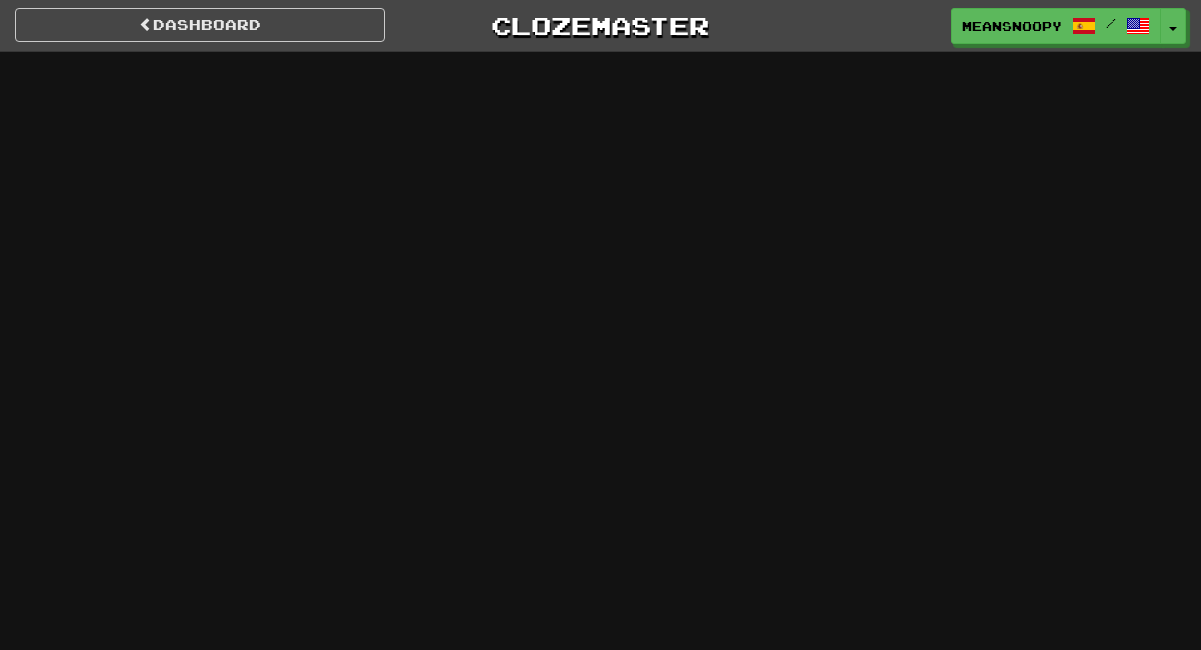 scroll, scrollTop: 0, scrollLeft: 0, axis: both 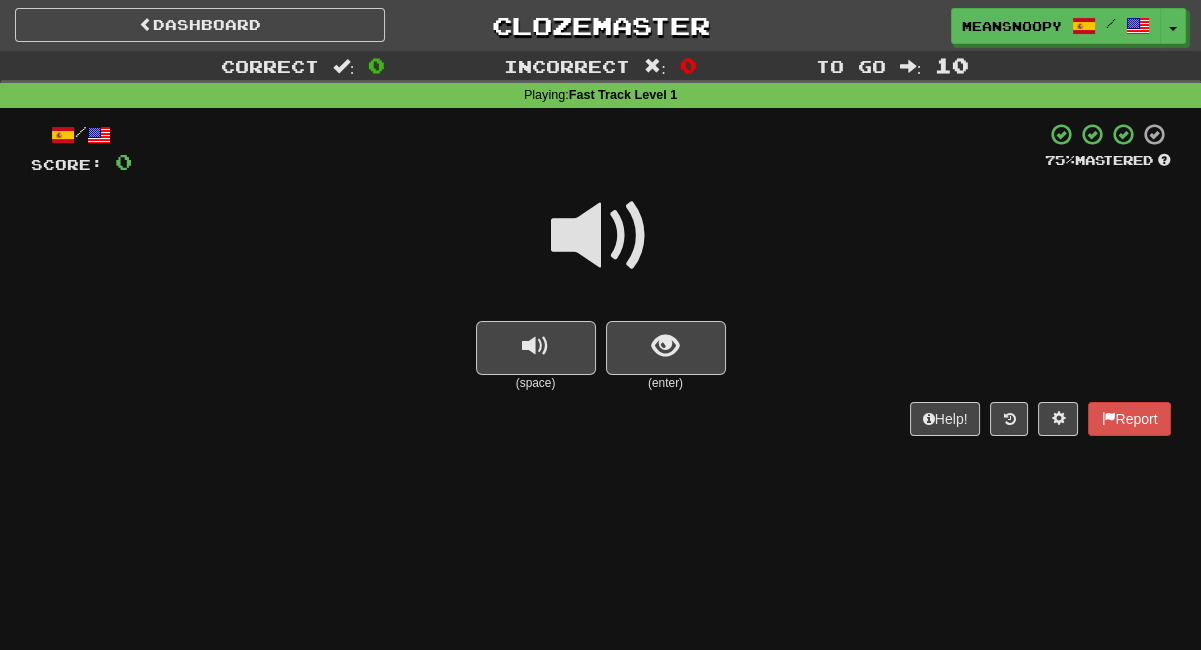 click at bounding box center (601, 236) 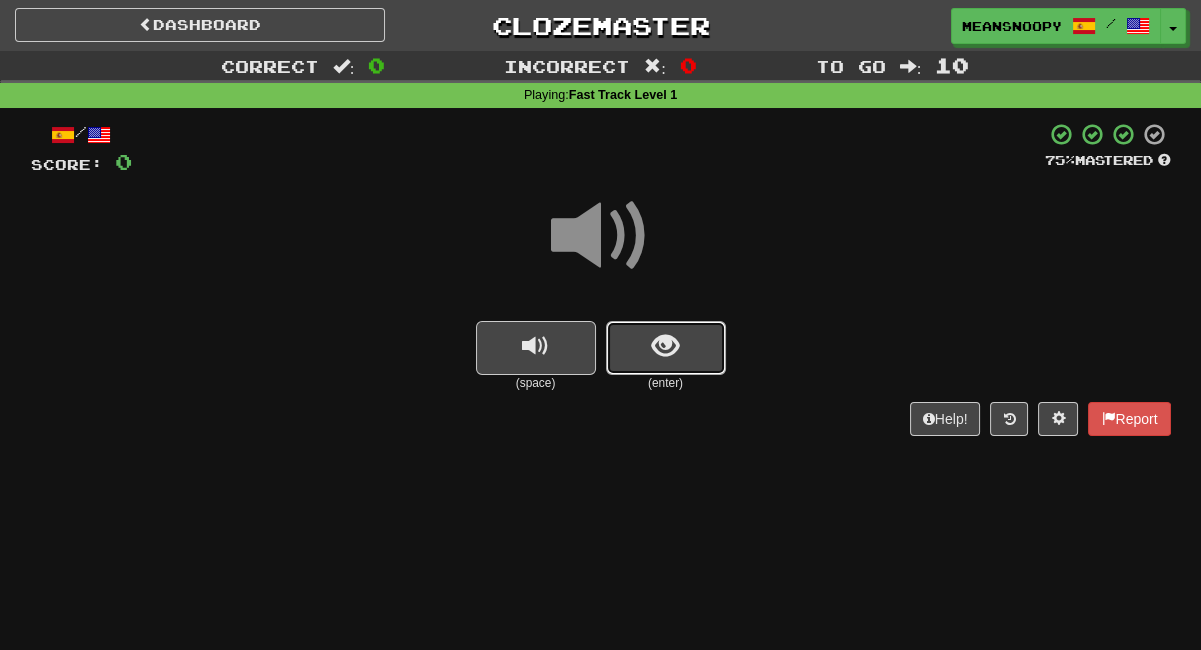 click at bounding box center [666, 348] 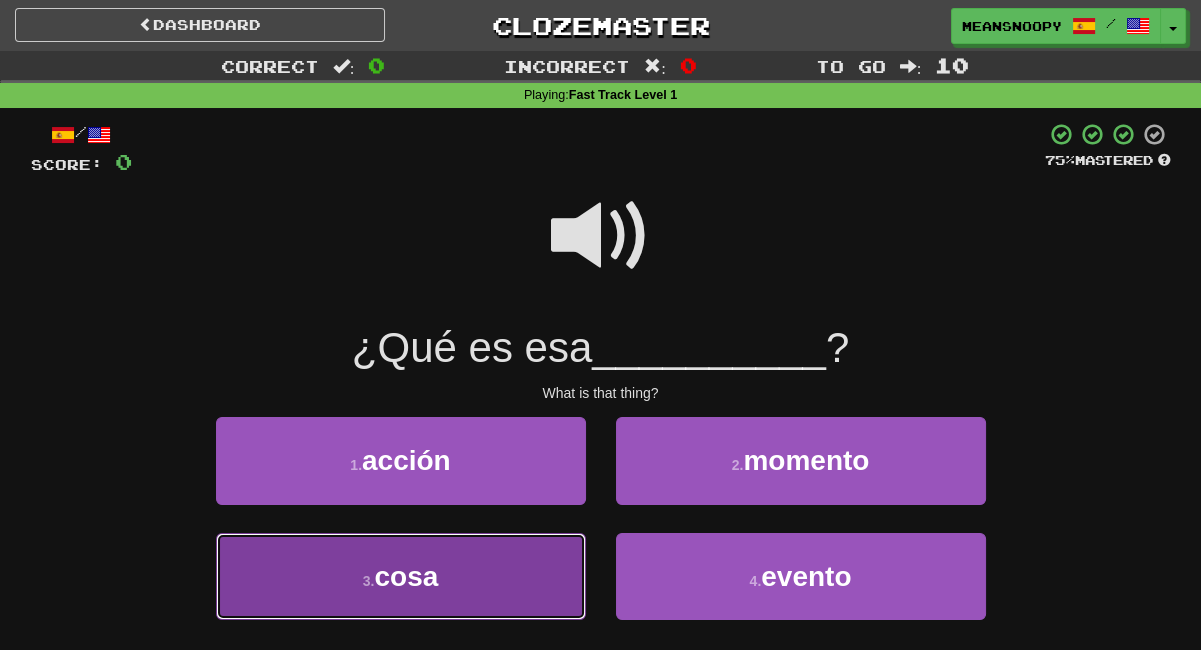 click on "3 .  cosa" at bounding box center [401, 576] 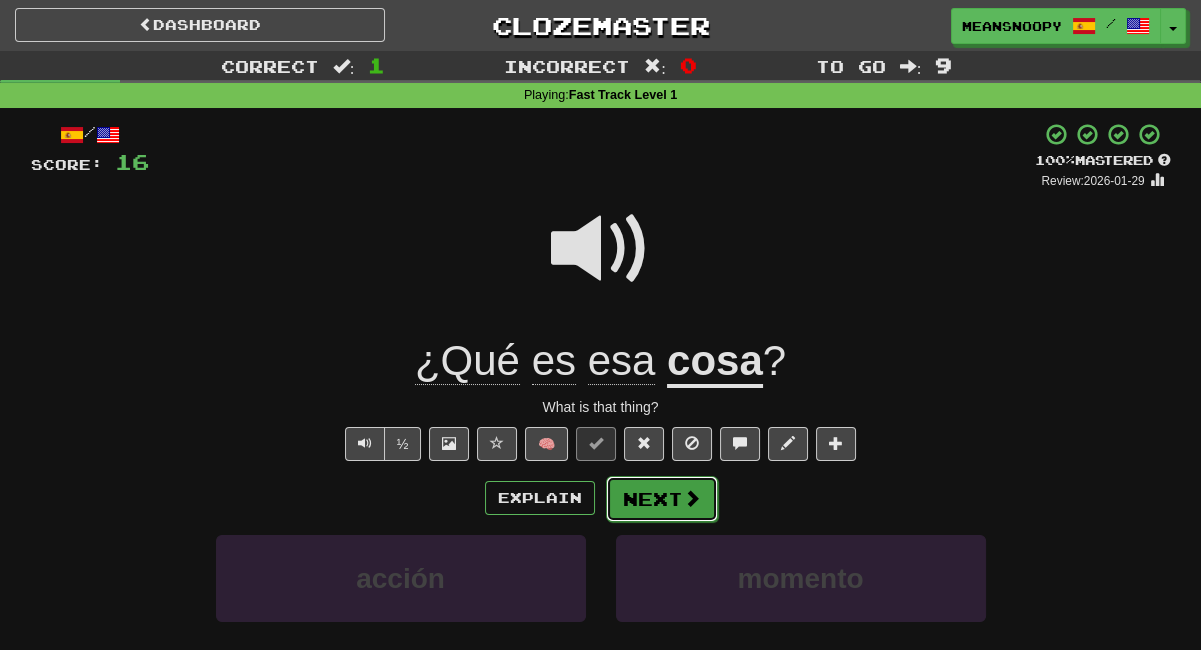 click on "Next" at bounding box center [662, 499] 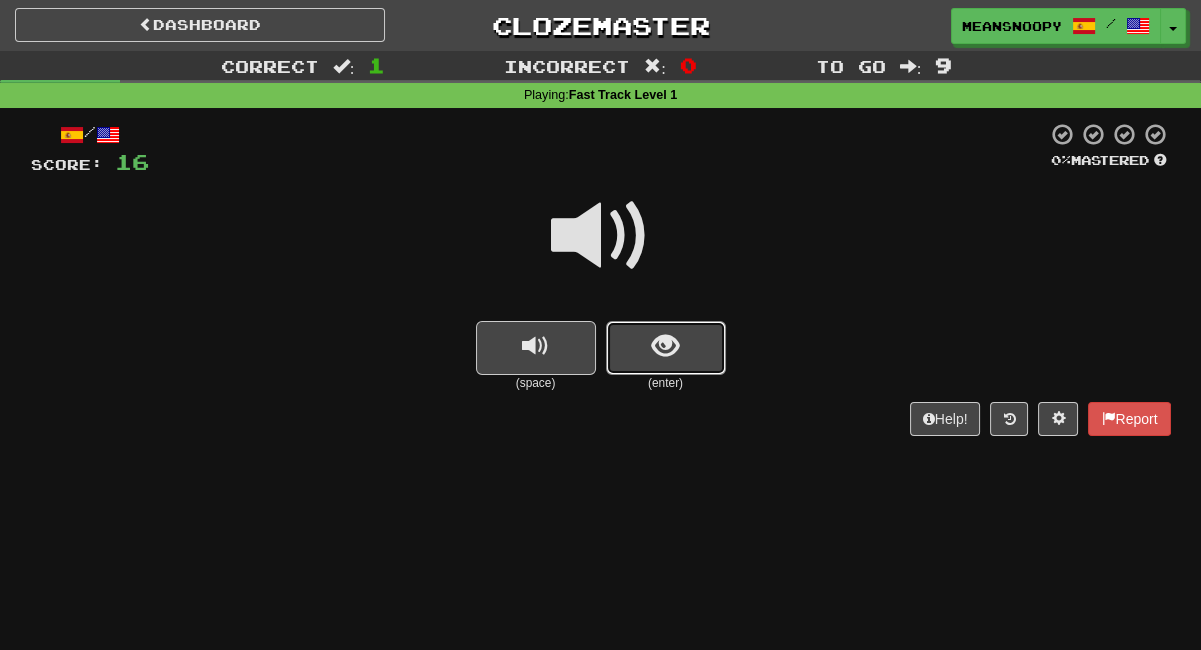 click at bounding box center [666, 348] 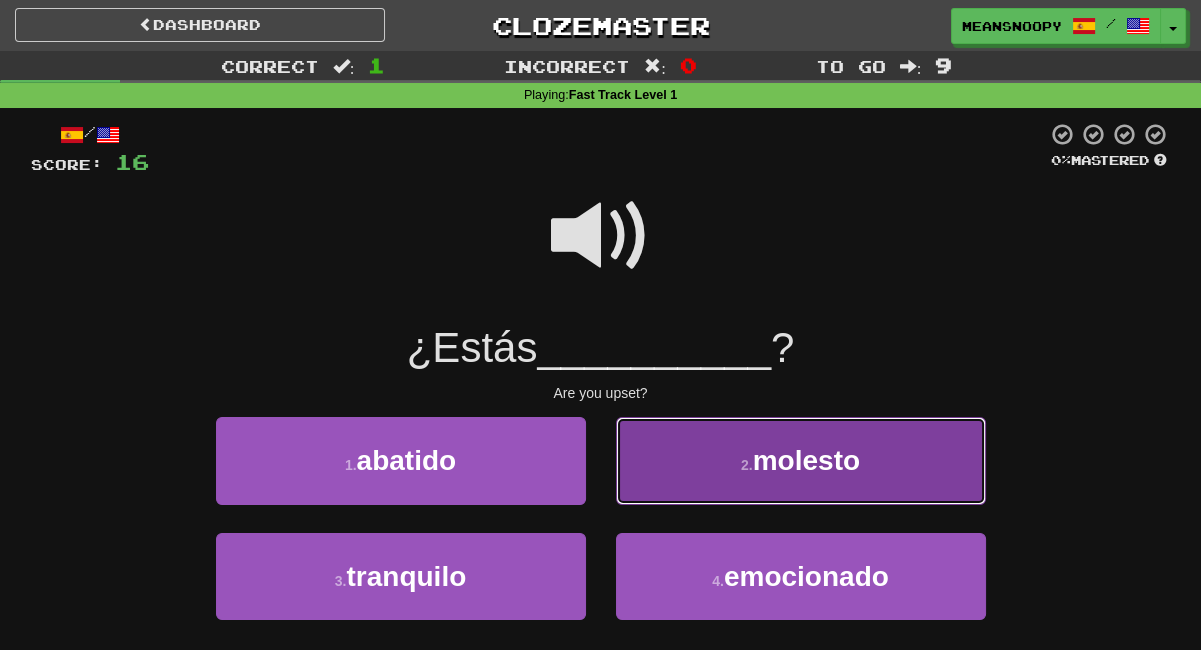 click on "2 .  molesto" at bounding box center [801, 460] 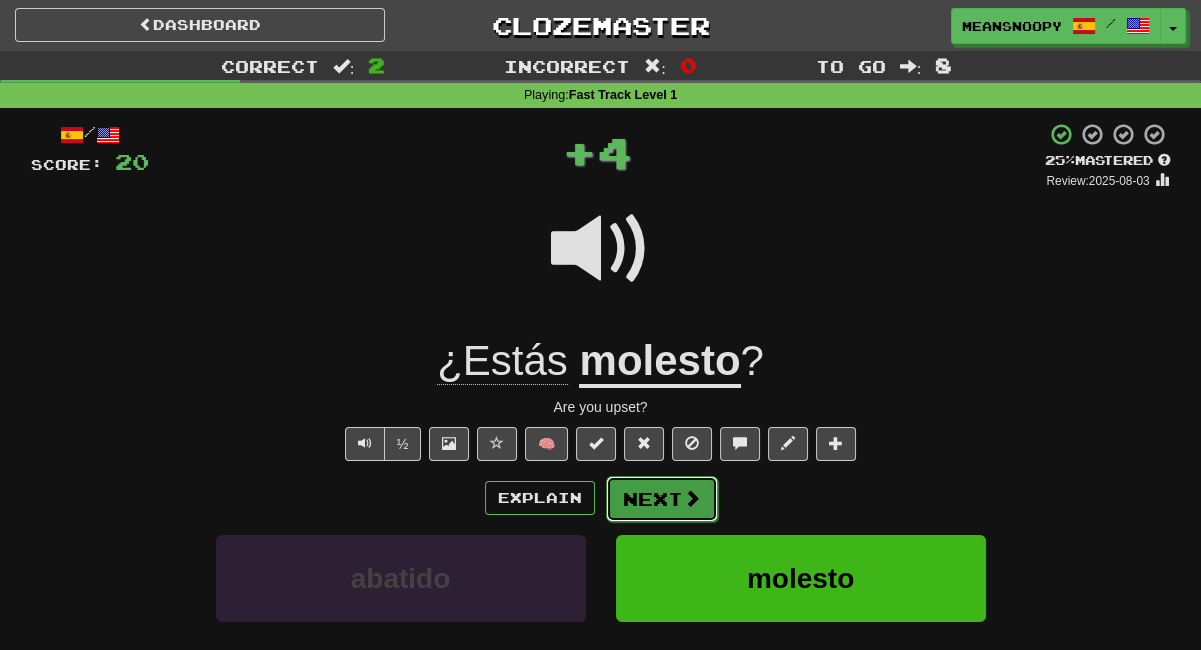 click at bounding box center (692, 498) 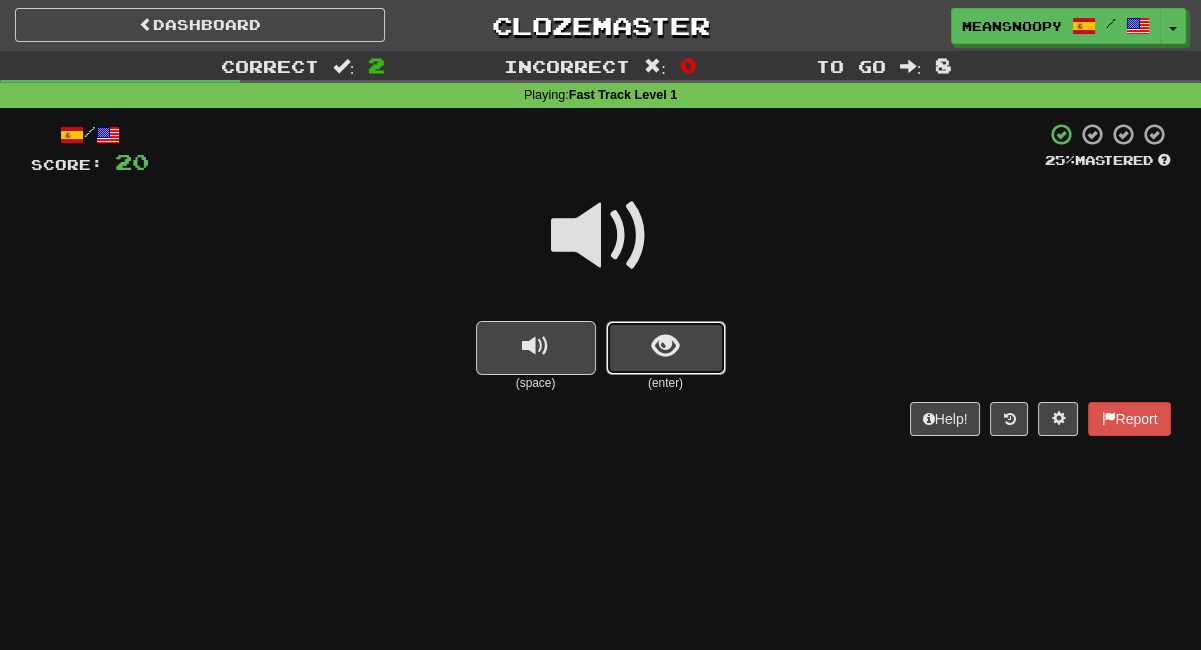 click at bounding box center [665, 346] 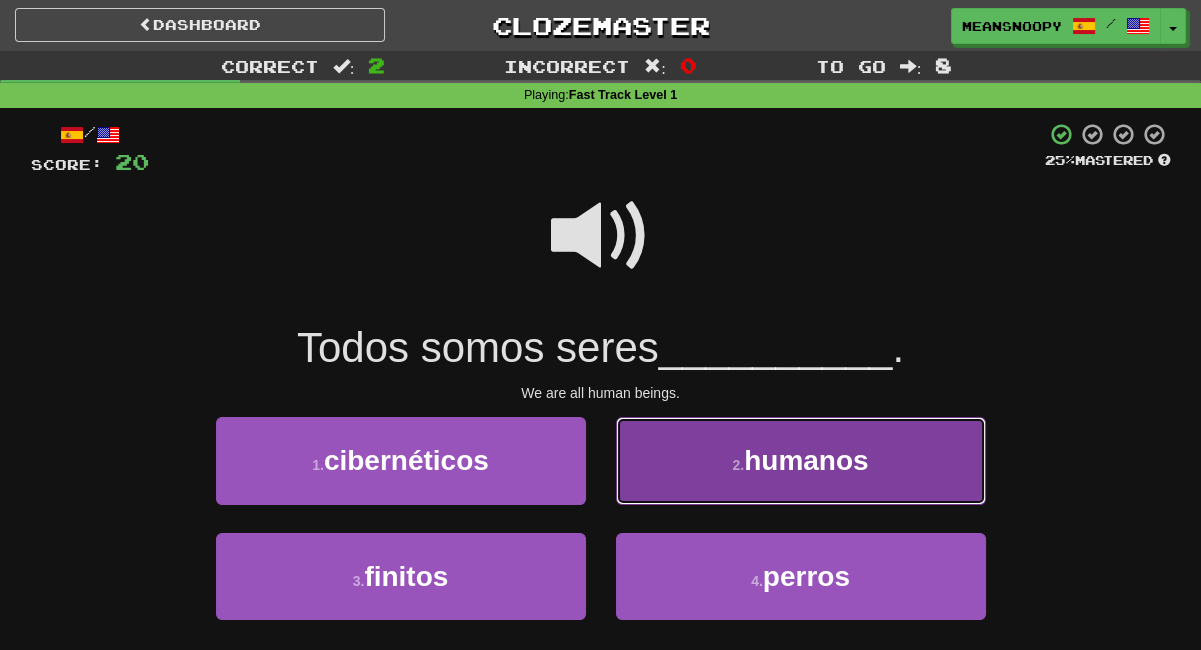 click on "2 .  humanos" at bounding box center [801, 460] 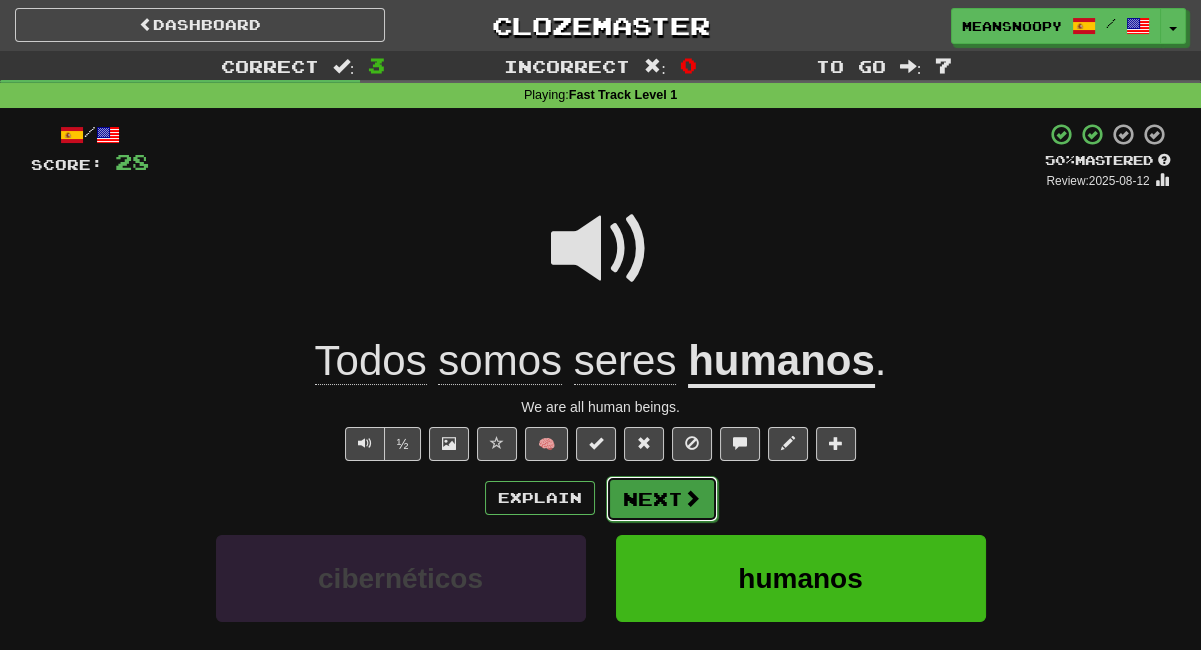 click on "Next" at bounding box center [662, 499] 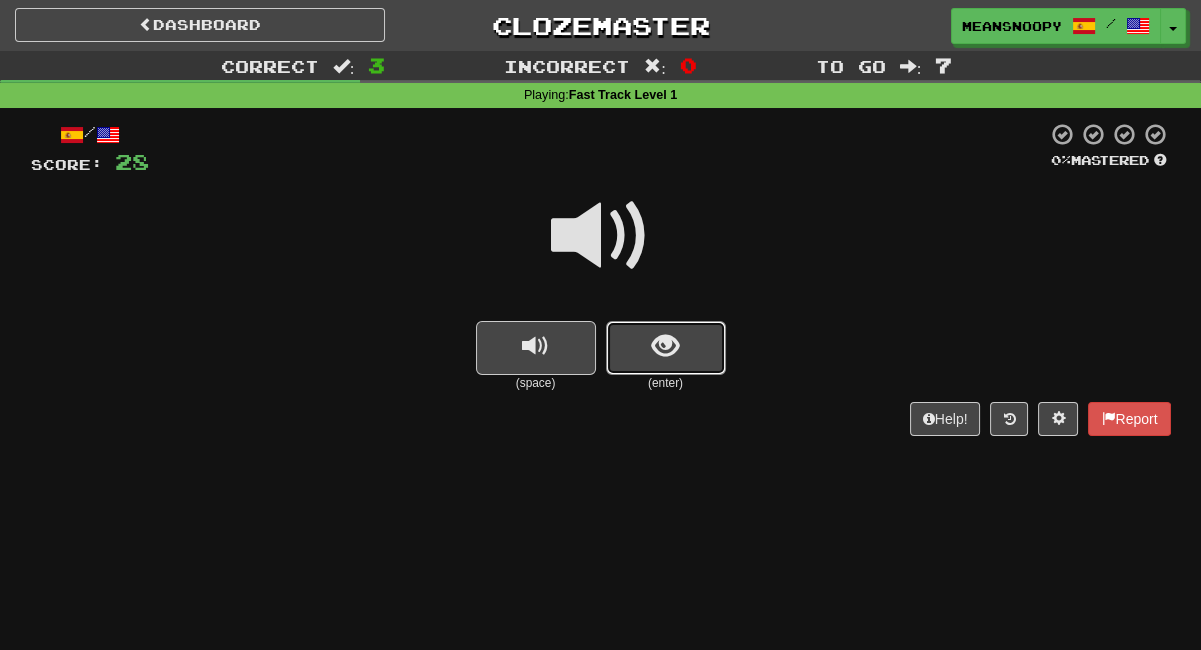 click at bounding box center [665, 346] 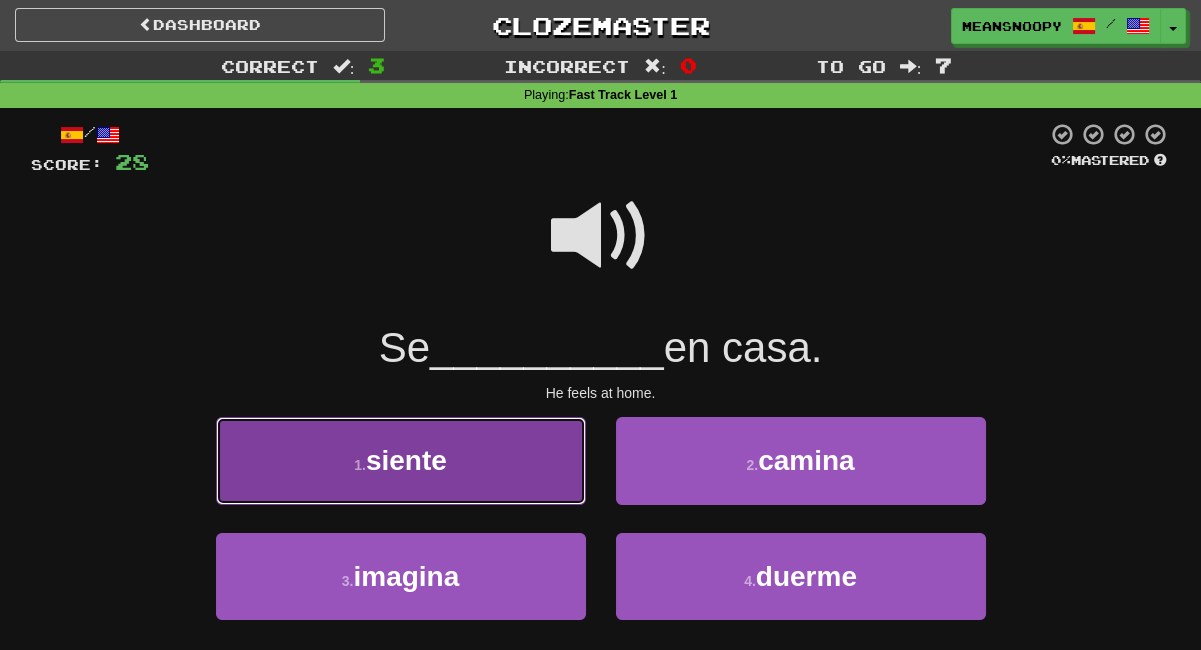 click on "1 .  siente" at bounding box center (401, 460) 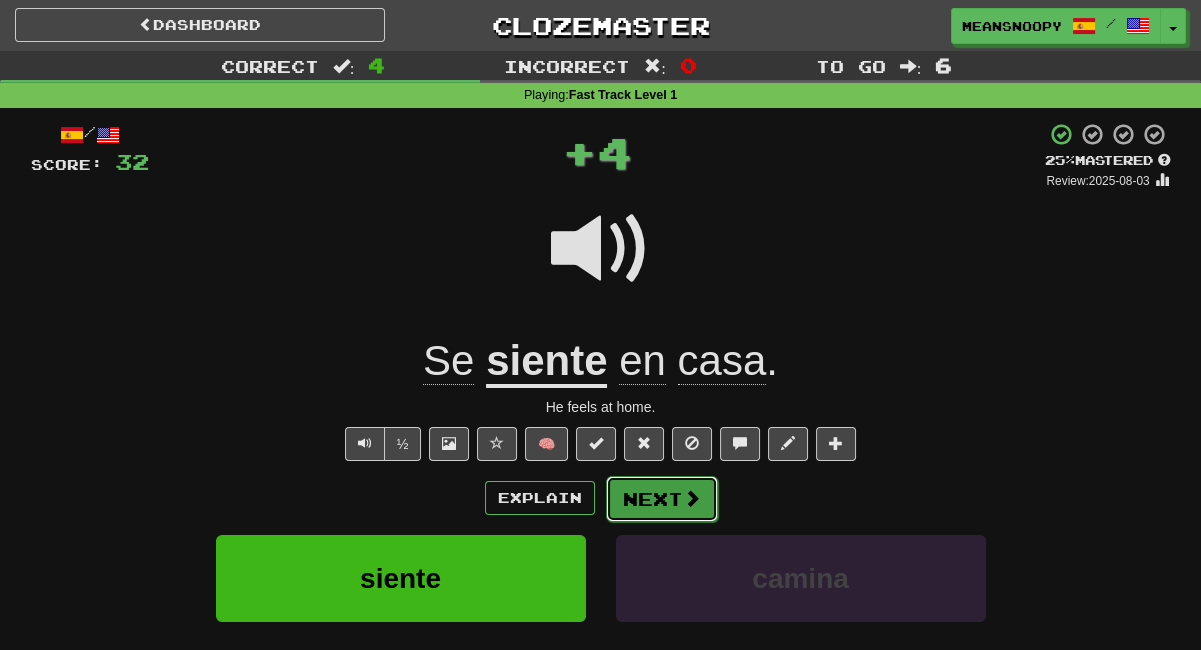 click on "Next" at bounding box center [662, 499] 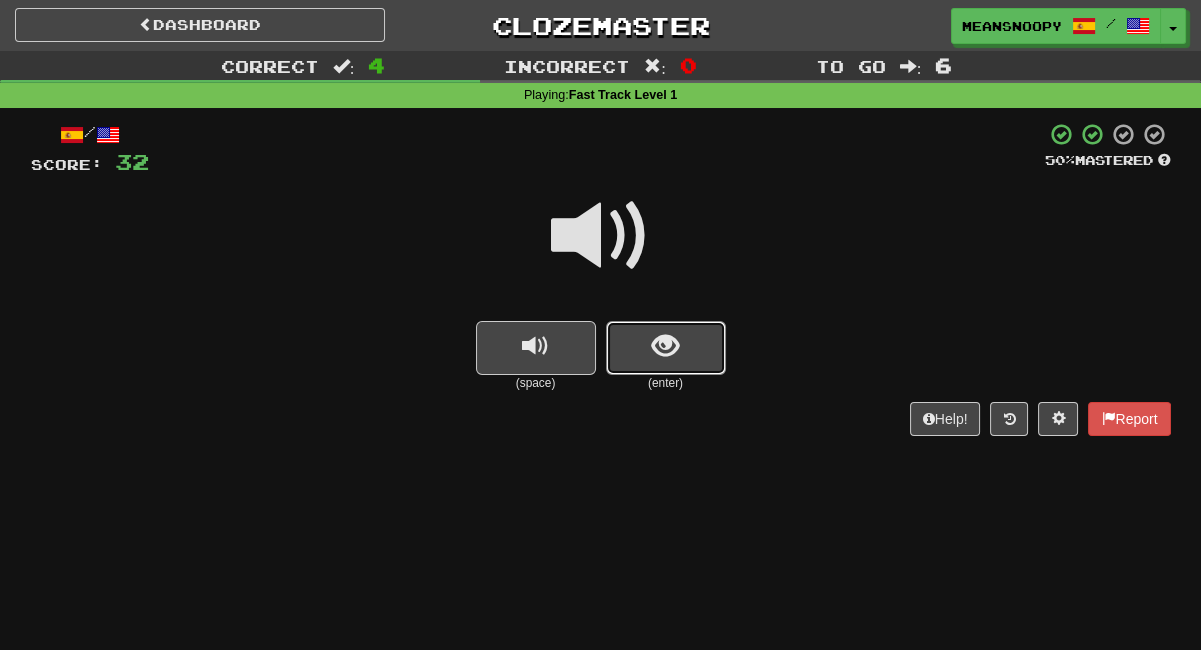 click at bounding box center [666, 348] 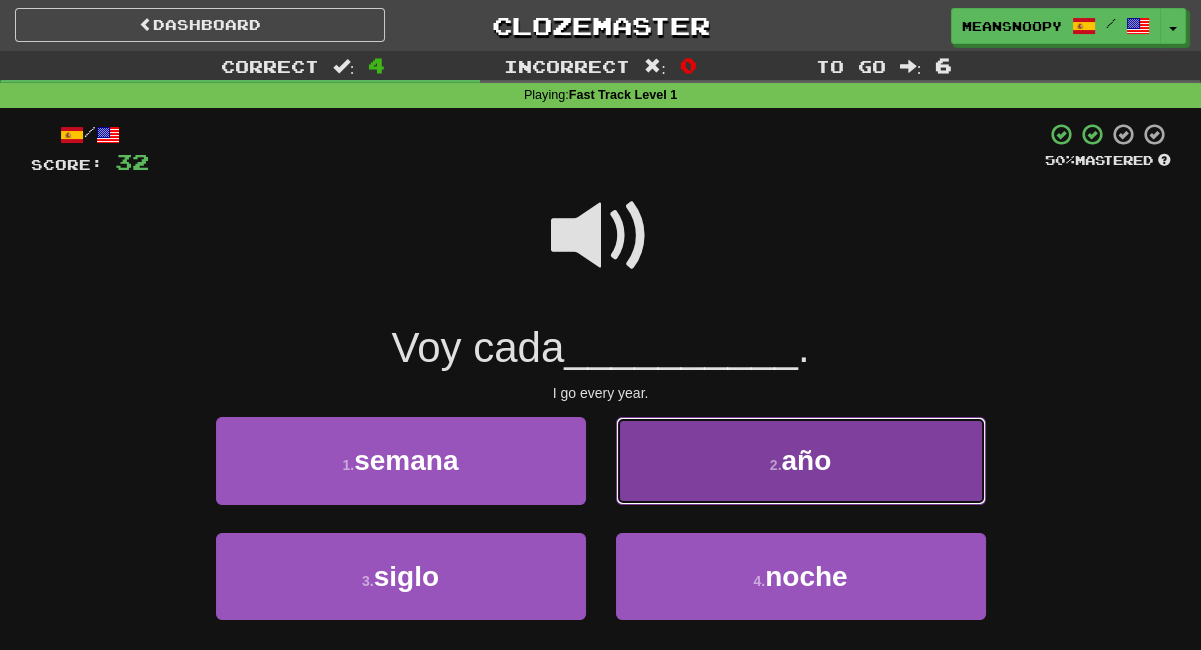 click on "2 .  año" at bounding box center (801, 460) 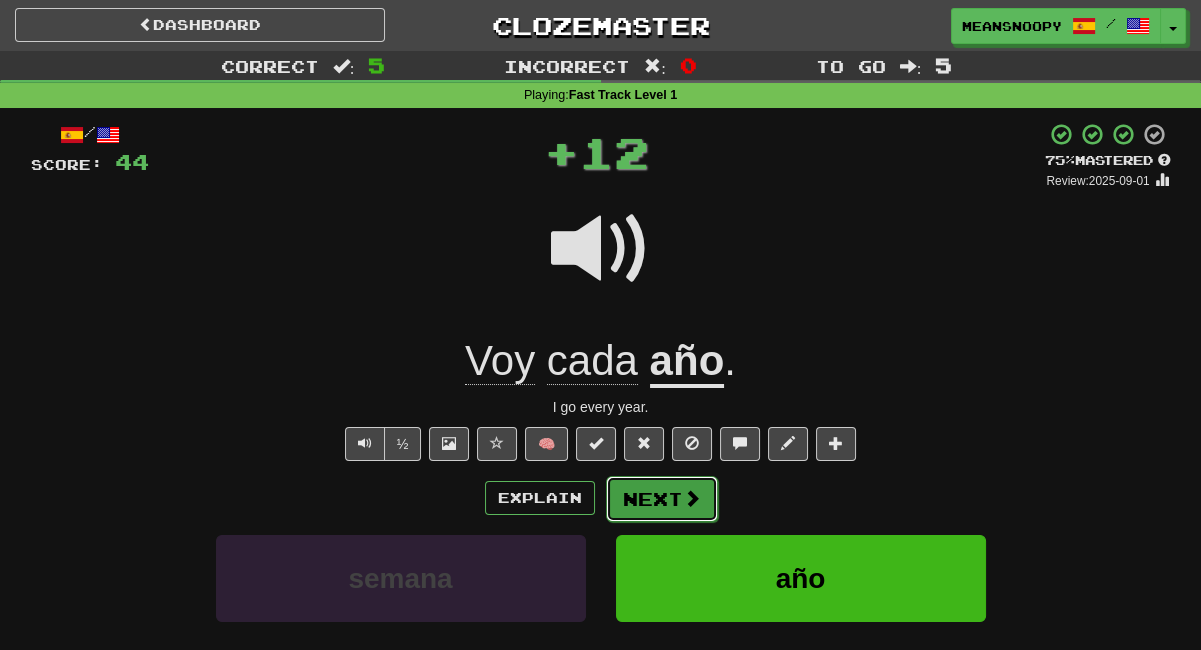 click on "Next" at bounding box center [662, 499] 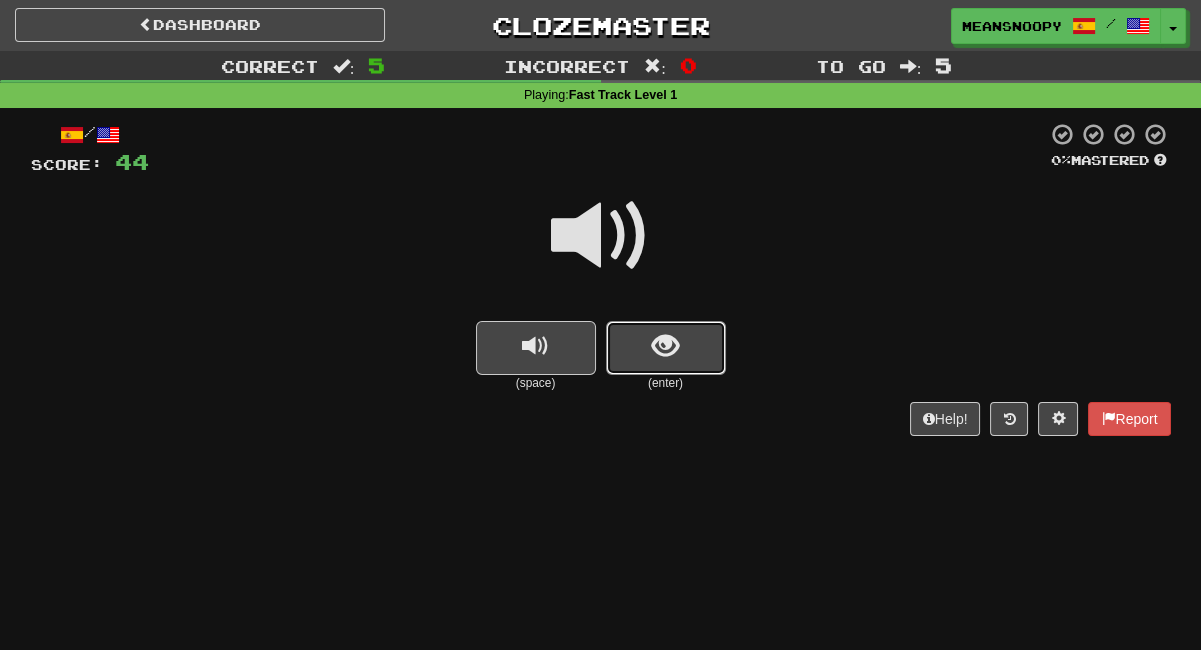 click at bounding box center [666, 348] 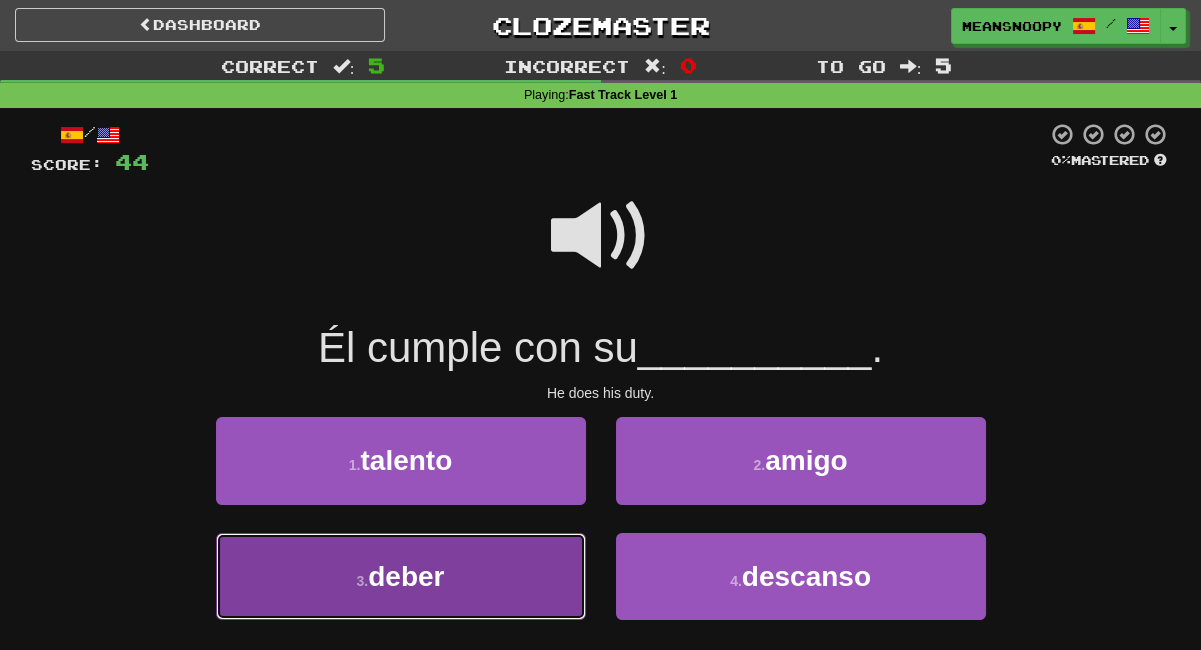 click on "3 .  deber" at bounding box center (401, 576) 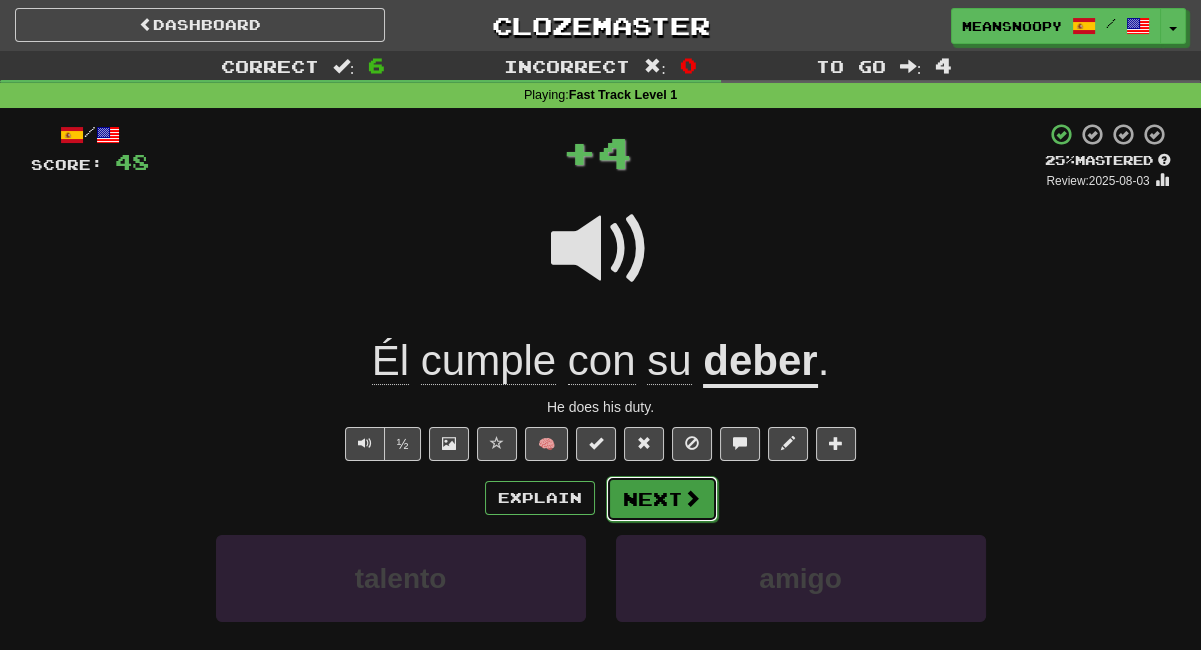 click on "Next" at bounding box center (662, 499) 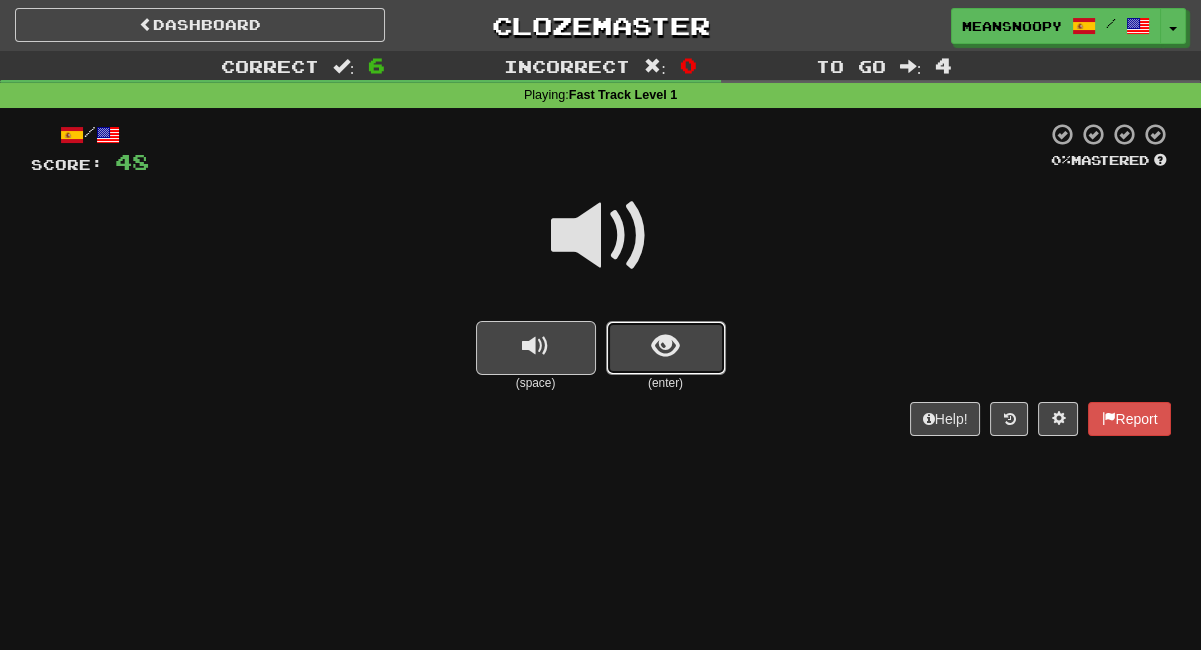 click at bounding box center [665, 346] 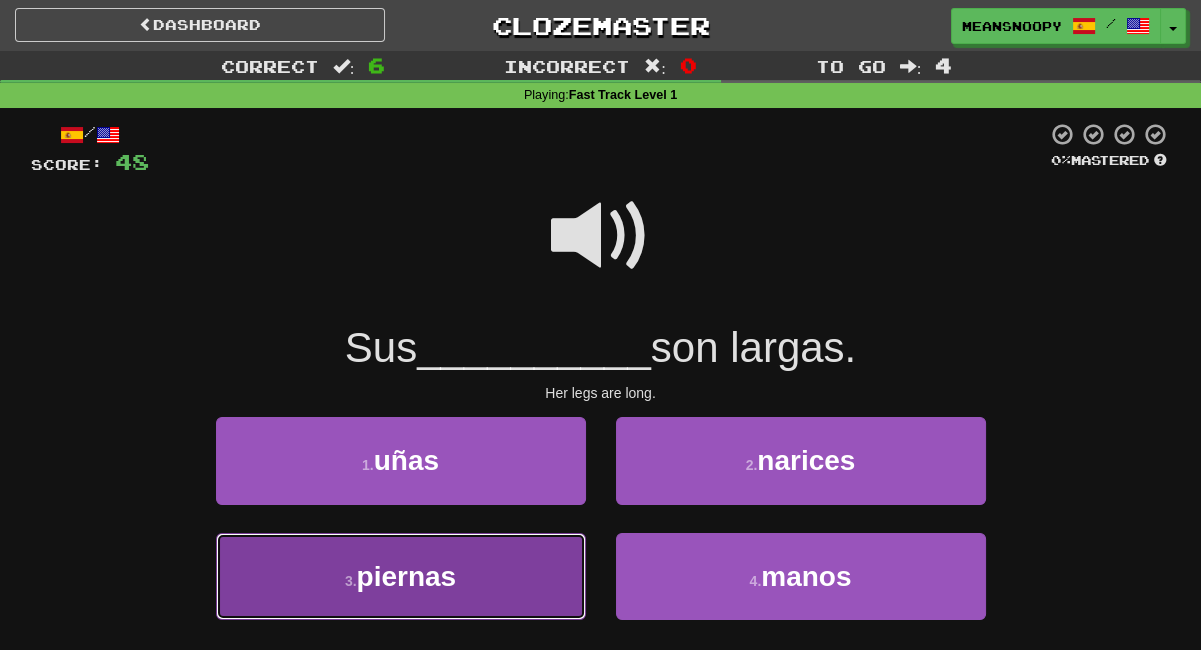 click on "3 .  piernas" at bounding box center [401, 576] 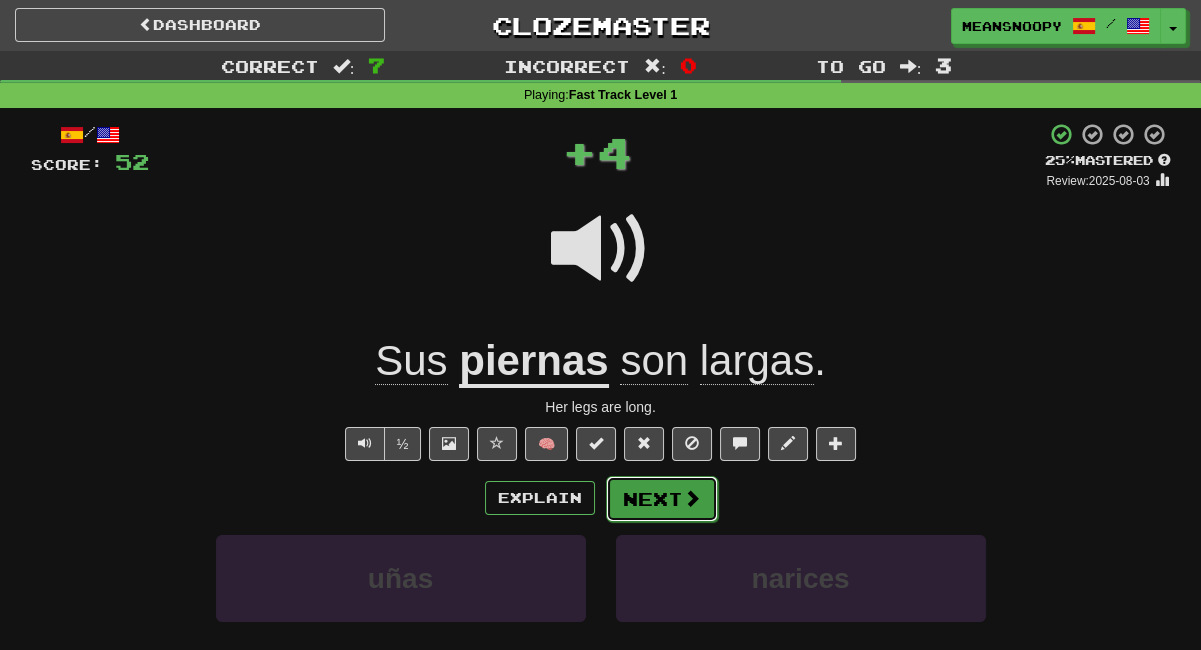 click on "Next" at bounding box center (662, 499) 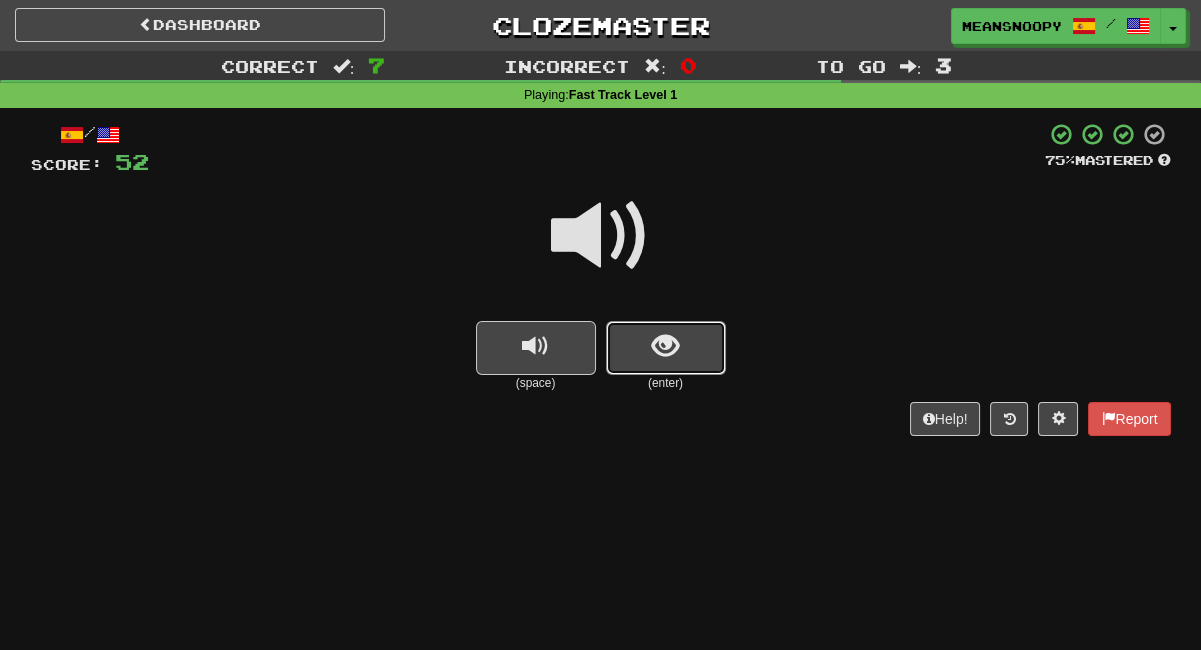 click at bounding box center [666, 348] 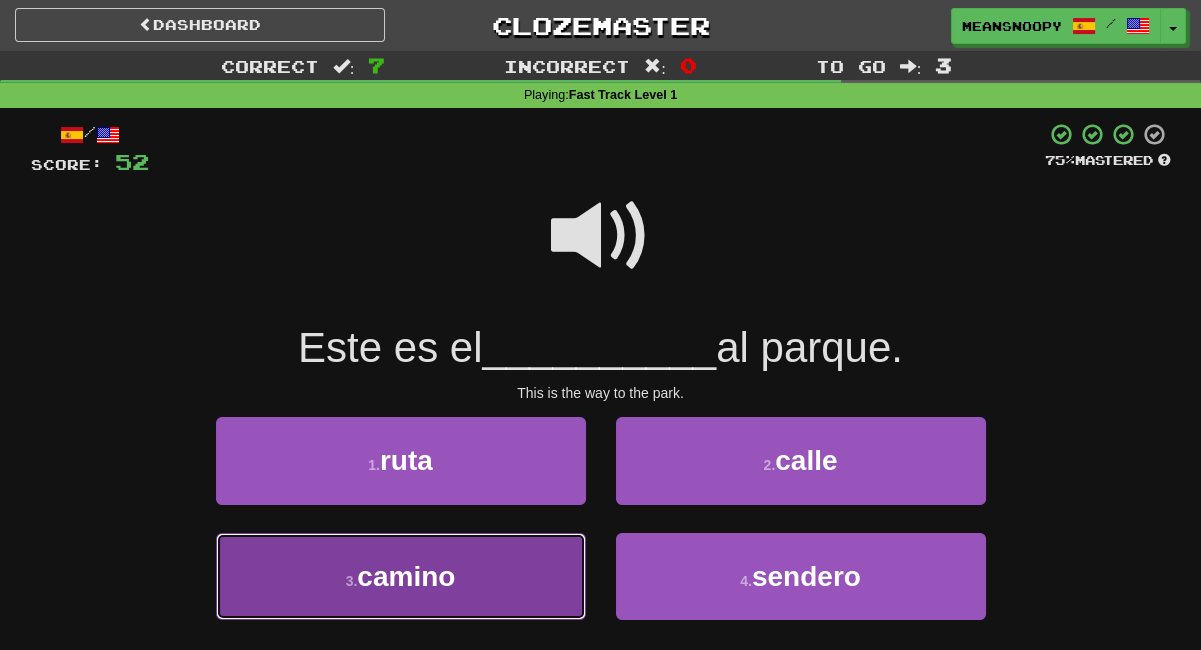 click on "3 .  camino" at bounding box center (401, 576) 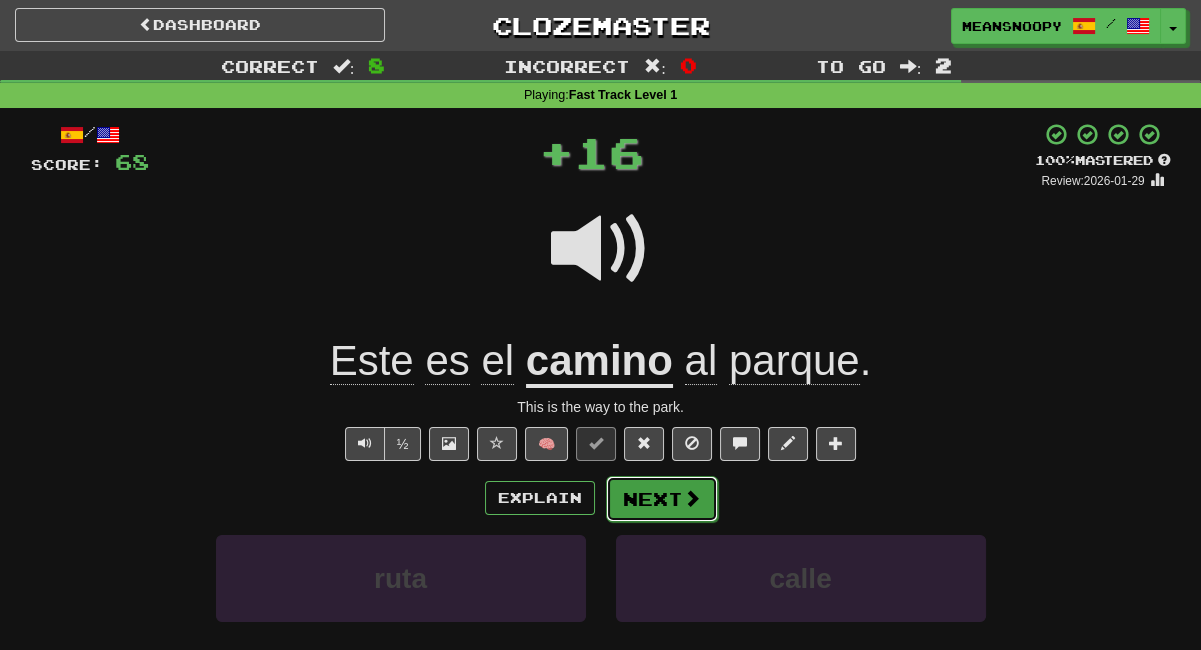 click on "Next" at bounding box center [662, 499] 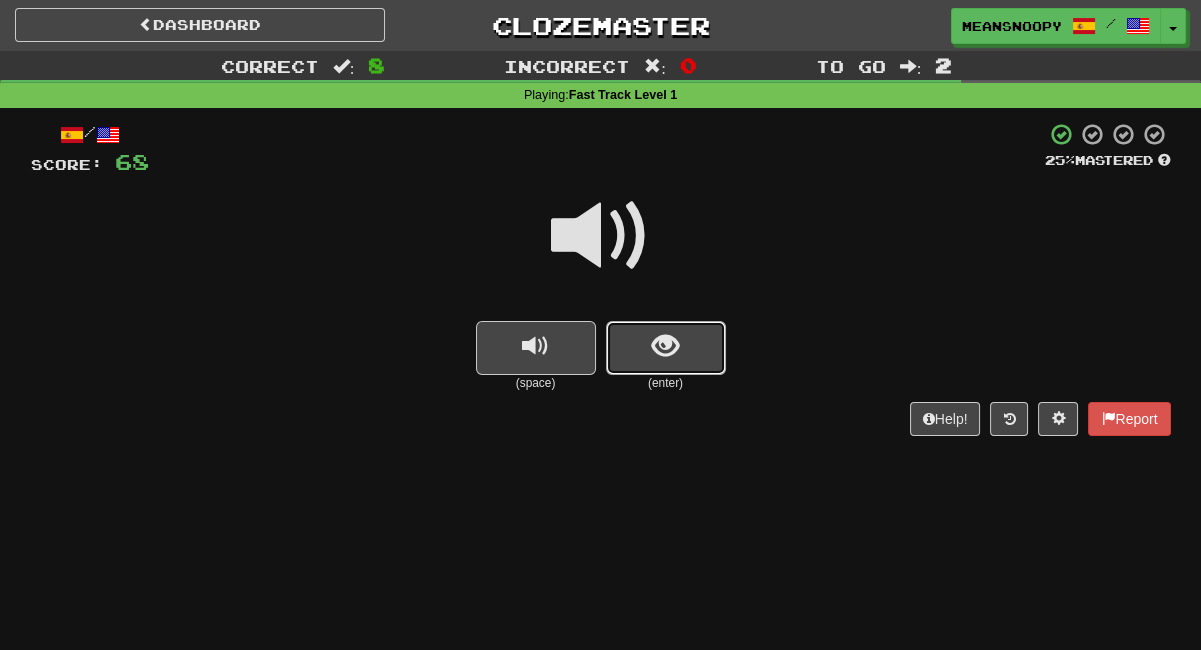 click at bounding box center (666, 348) 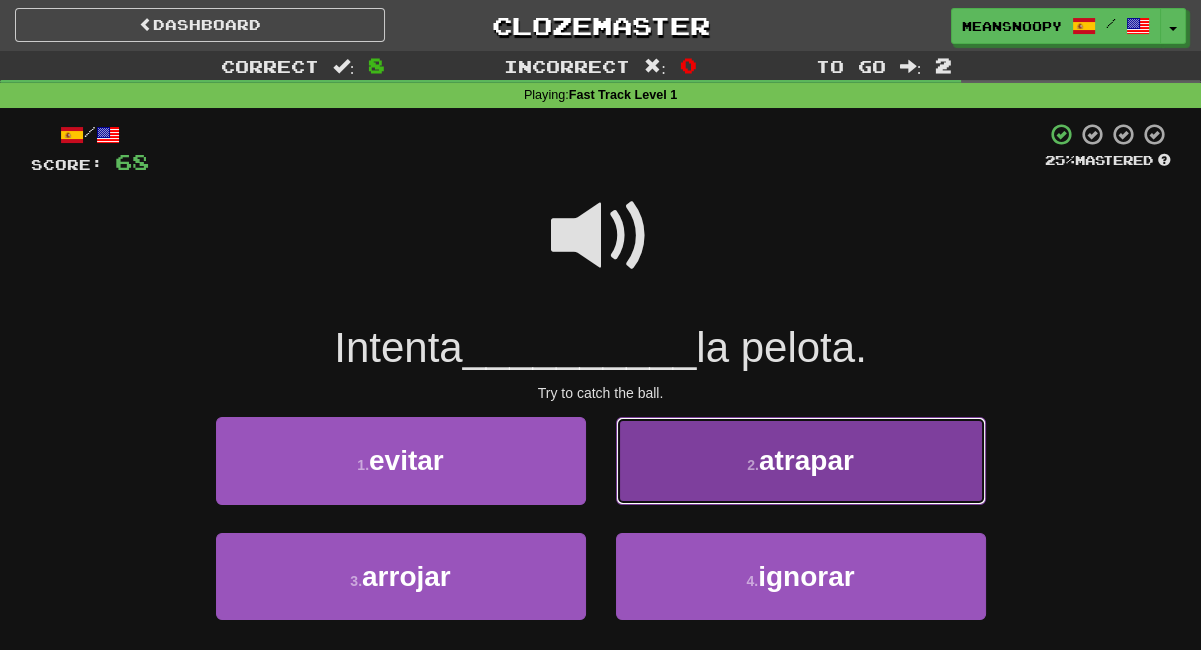 click on "2 .  atrapar" at bounding box center (801, 460) 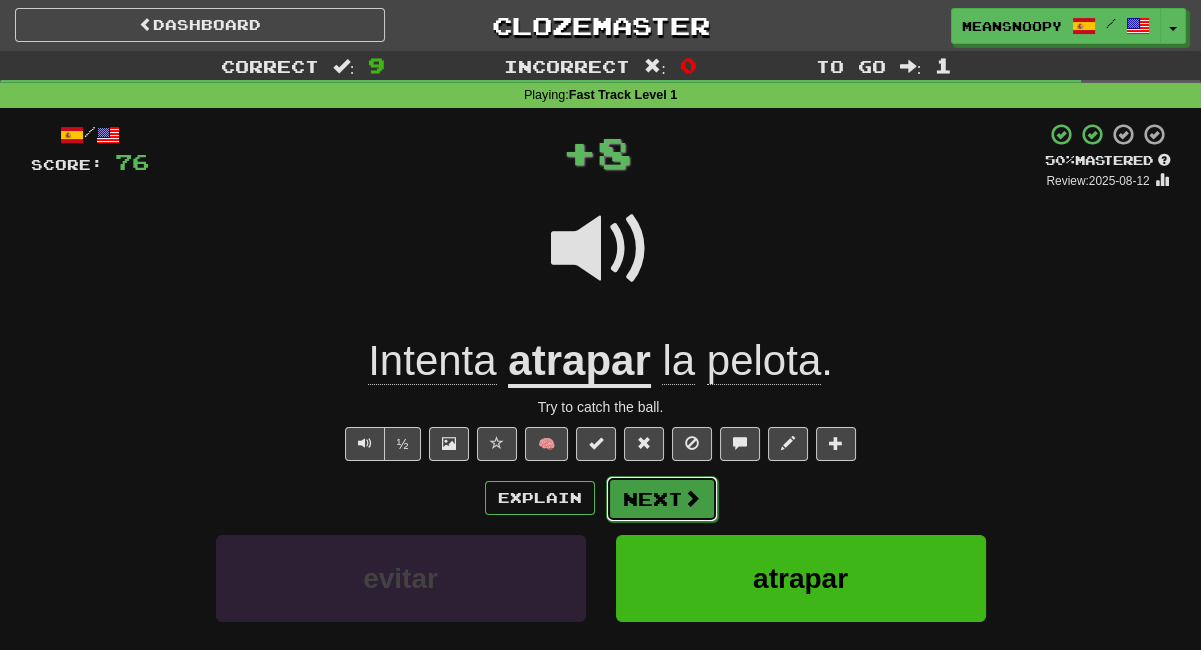 click on "Next" at bounding box center [662, 499] 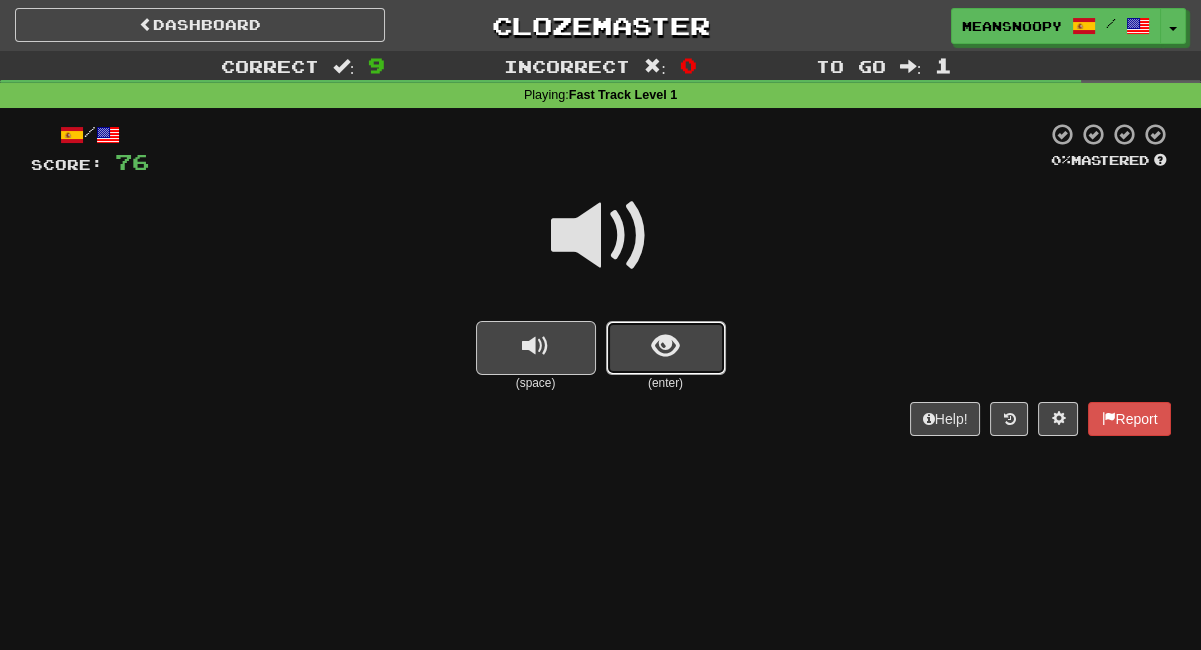 click at bounding box center (665, 346) 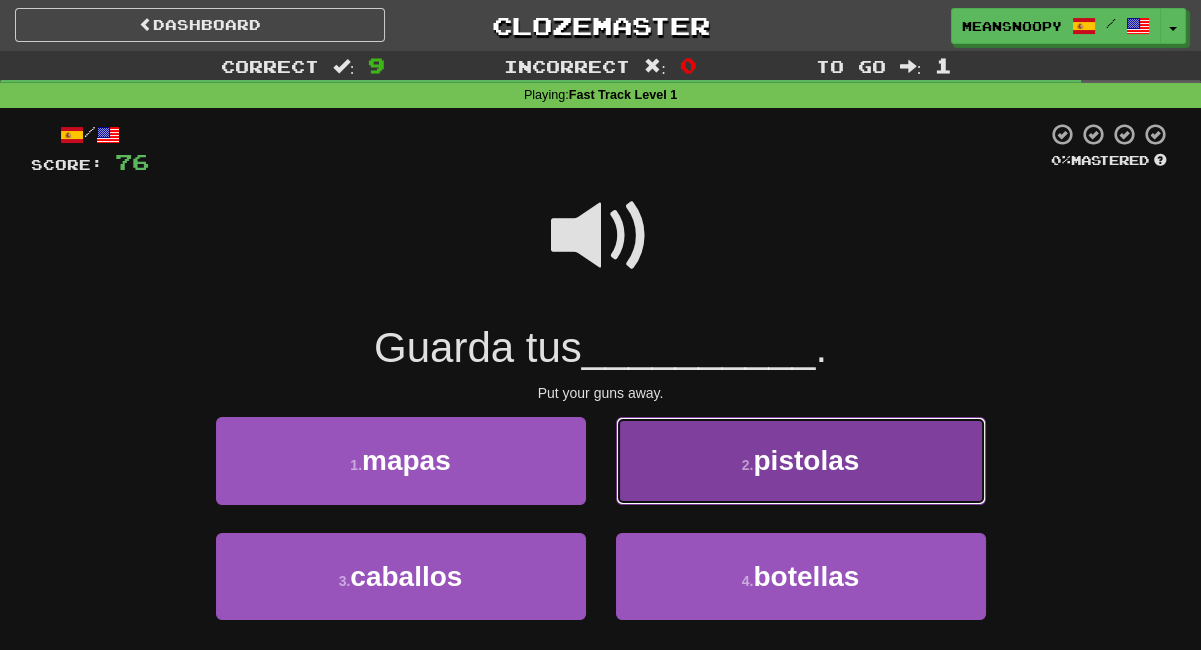 click on "2 .  pistolas" at bounding box center [801, 460] 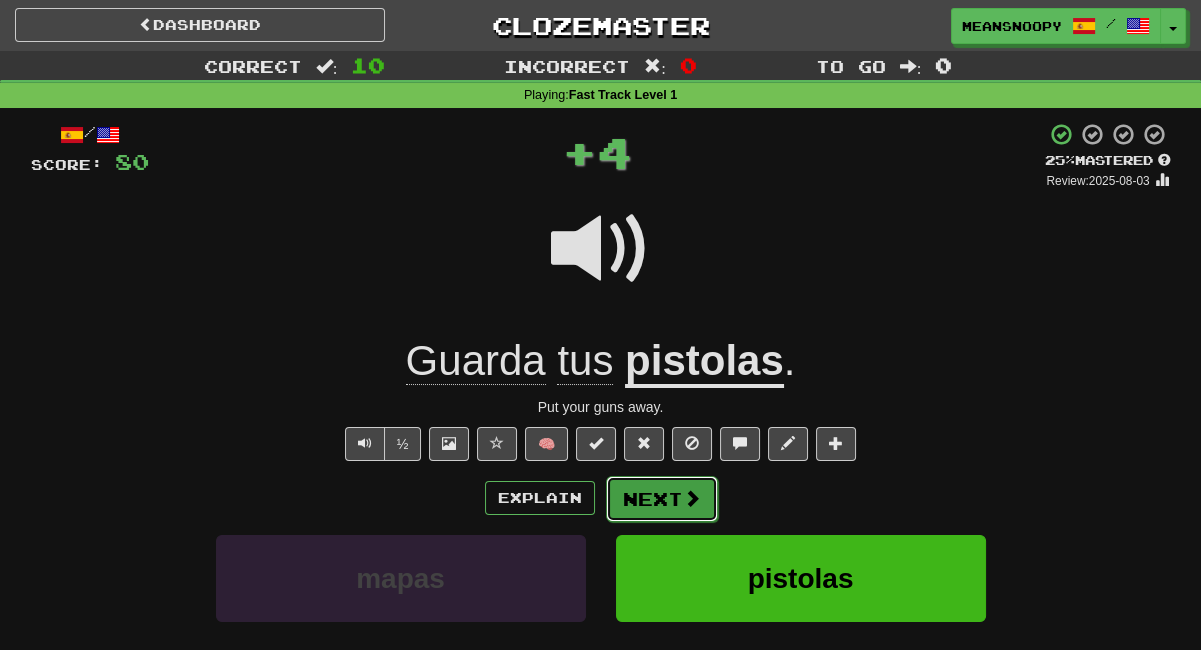 click on "Next" at bounding box center (662, 499) 